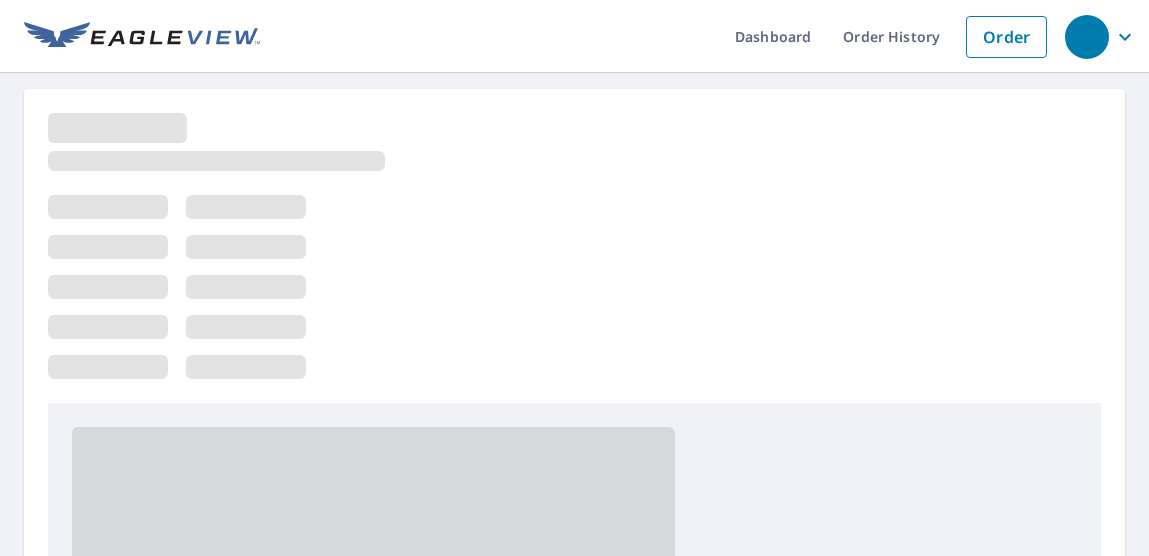 scroll, scrollTop: 0, scrollLeft: 0, axis: both 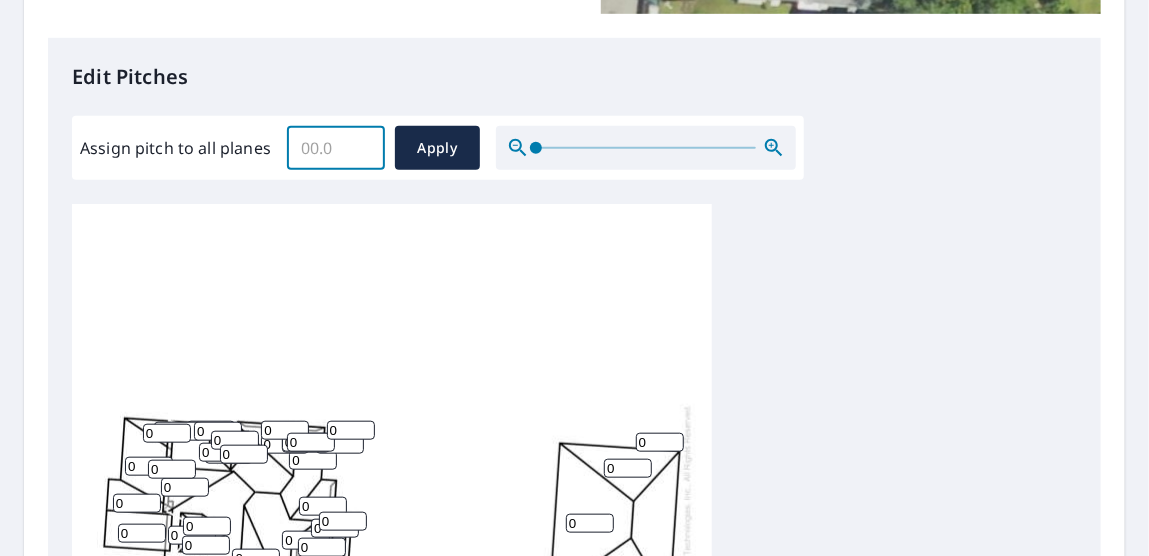 click on "Assign pitch to all planes" at bounding box center (336, 148) 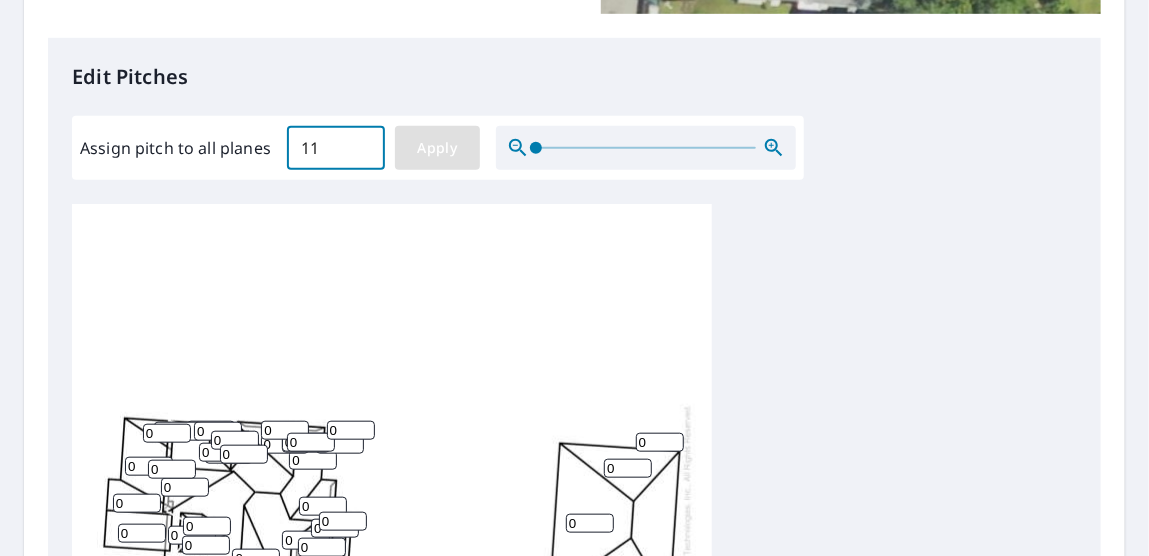 type on "11" 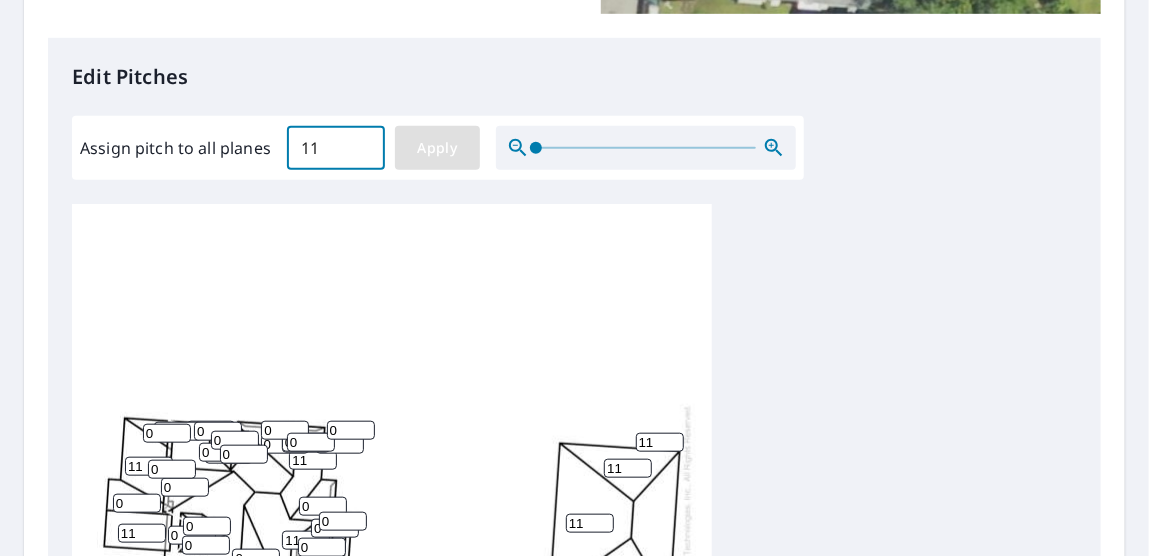 type on "11" 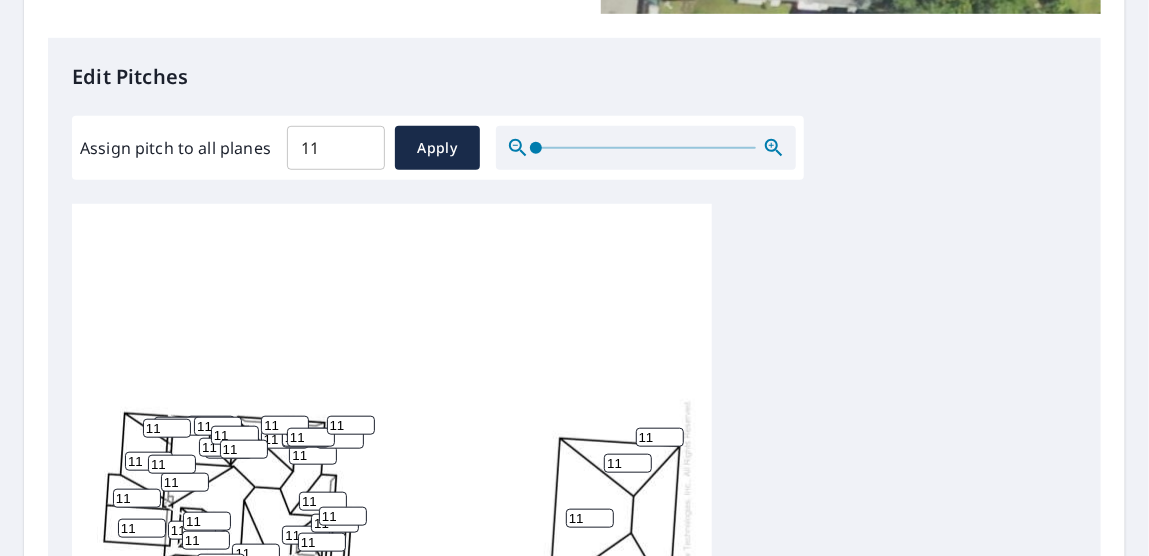 scroll, scrollTop: 19, scrollLeft: 0, axis: vertical 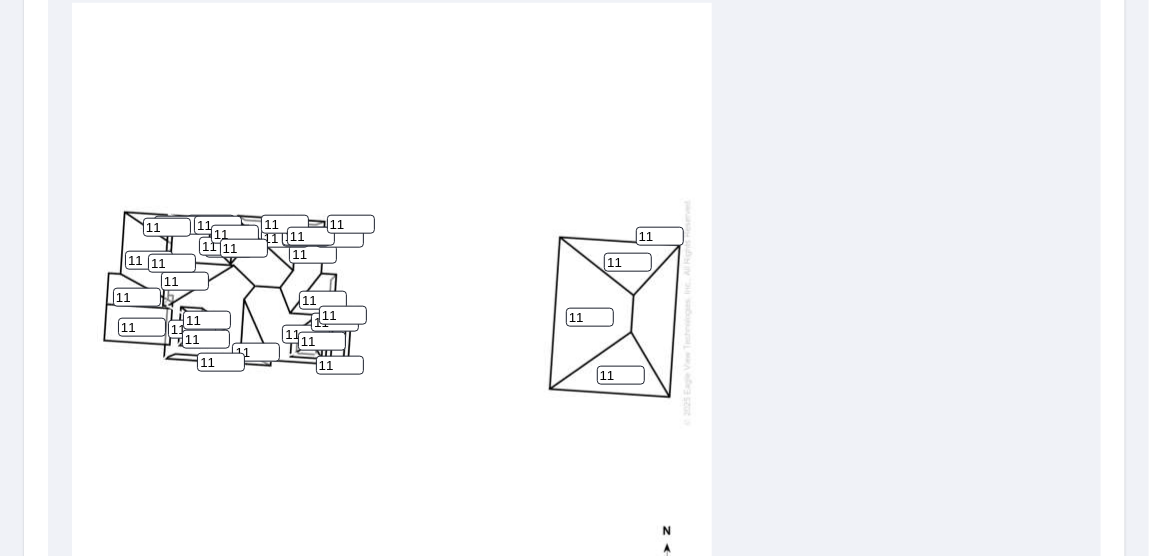 click on "11" at bounding box center [660, 236] 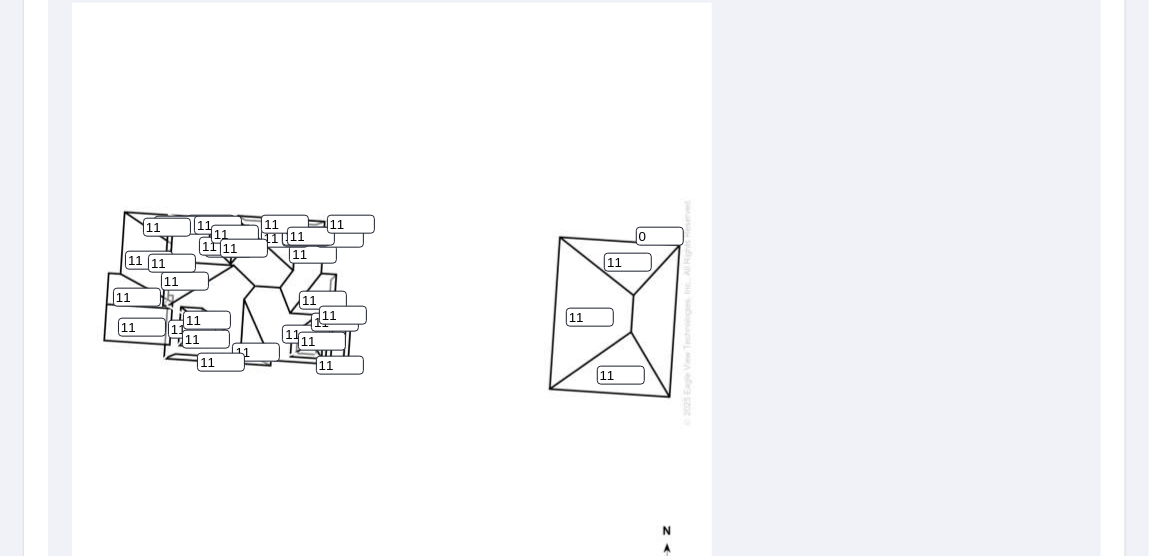 type on "0" 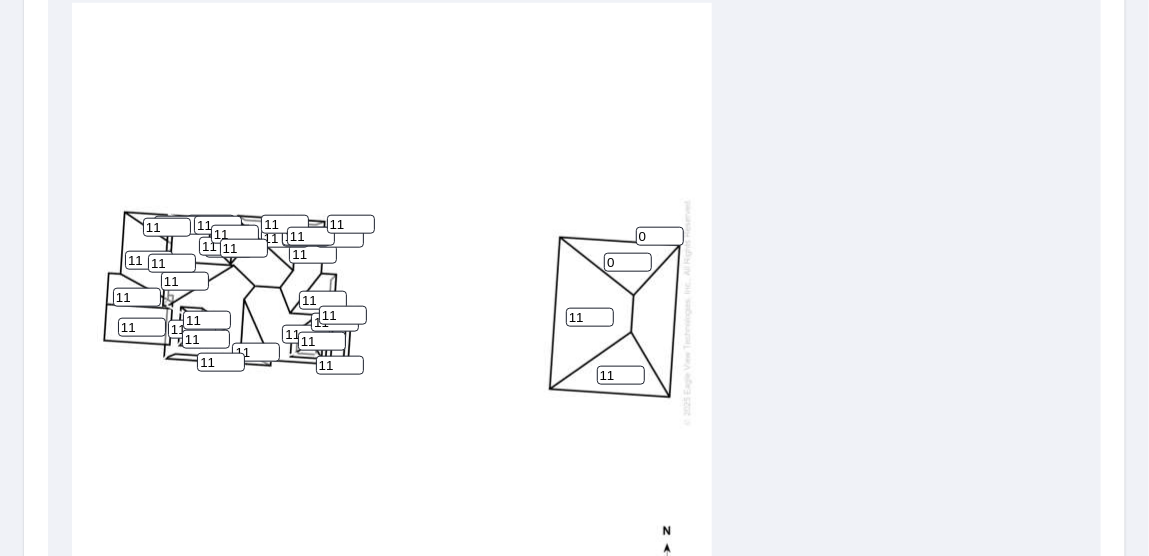 type on "0" 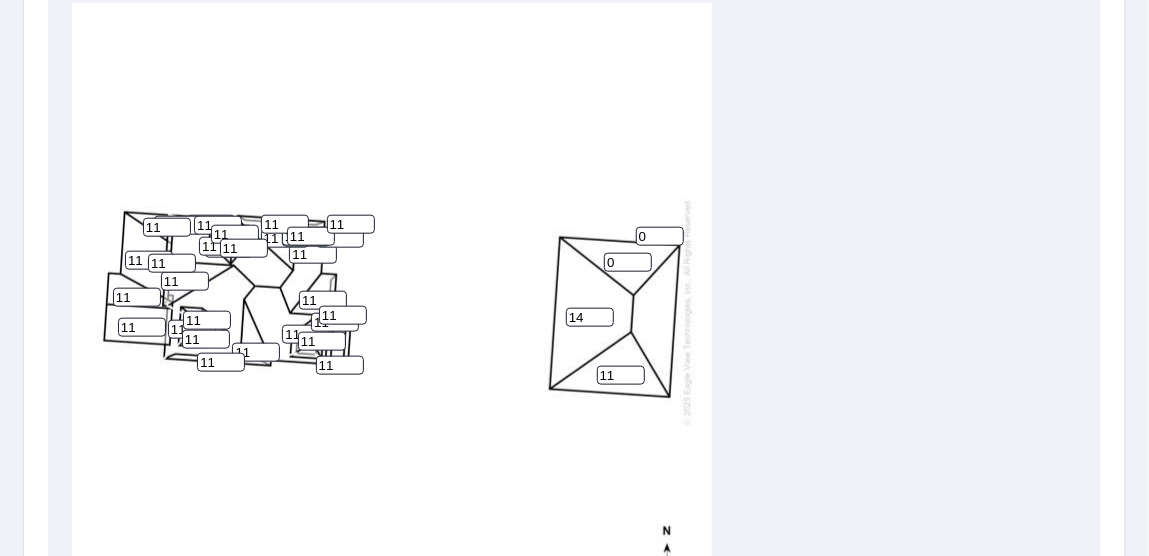 drag, startPoint x: 596, startPoint y: 298, endPoint x: 542, endPoint y: 297, distance: 54.00926 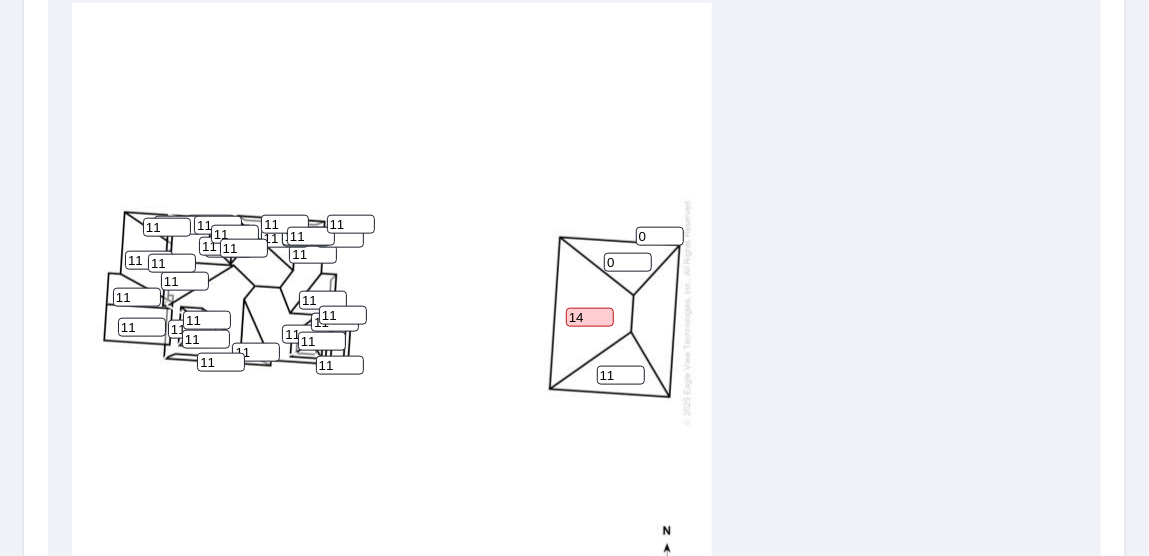 scroll, scrollTop: 700, scrollLeft: 0, axis: vertical 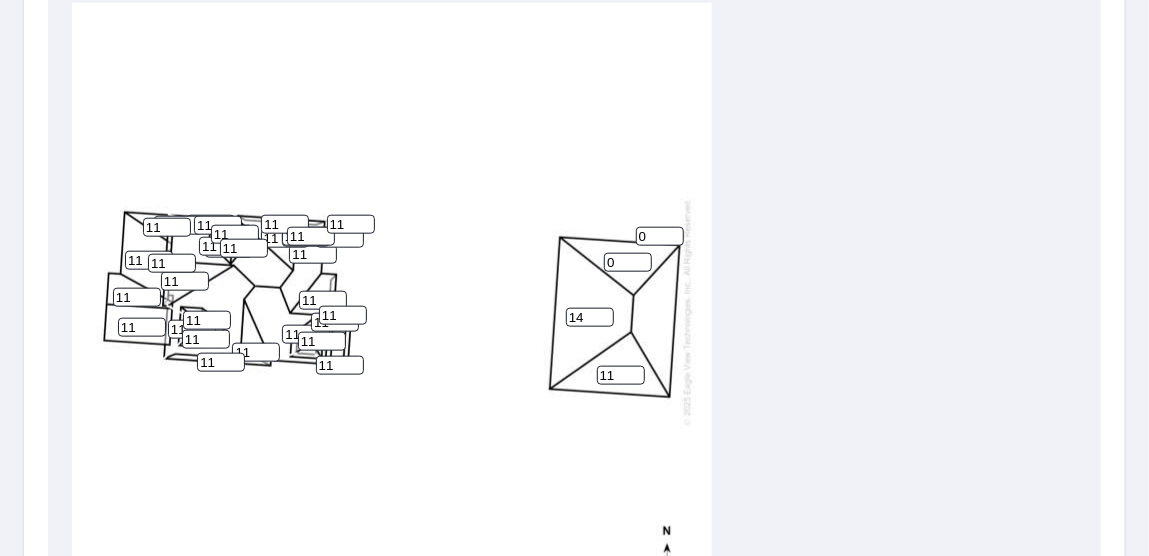 type on "1" 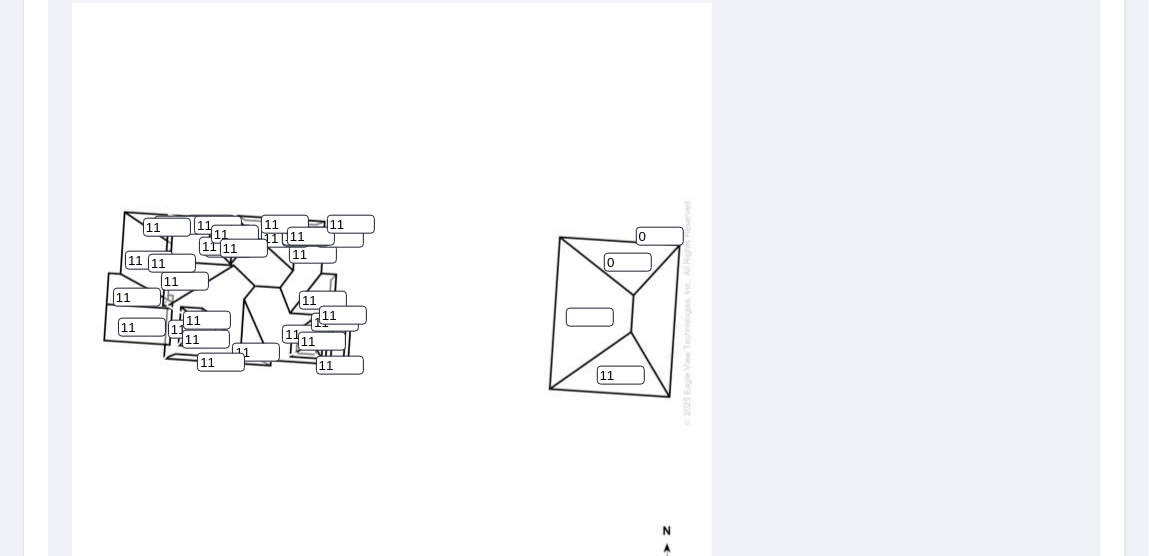 type 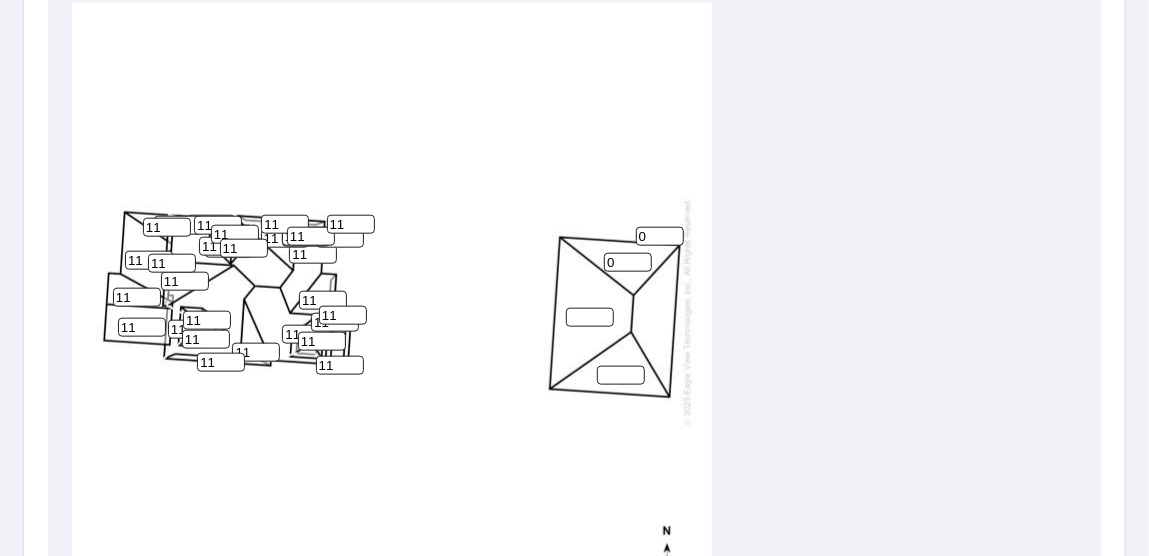 type 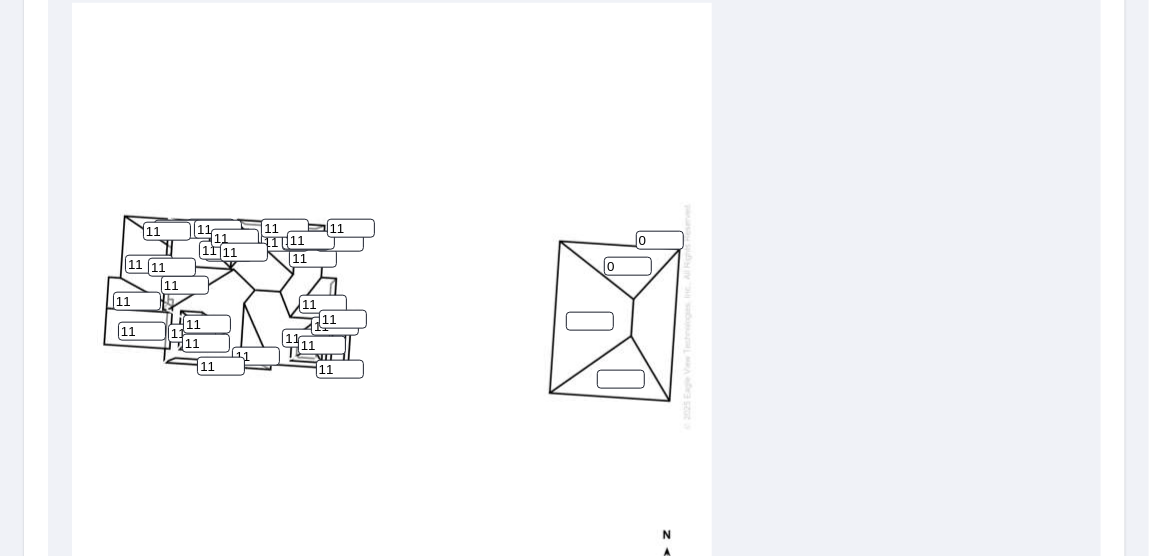 scroll, scrollTop: 0, scrollLeft: 0, axis: both 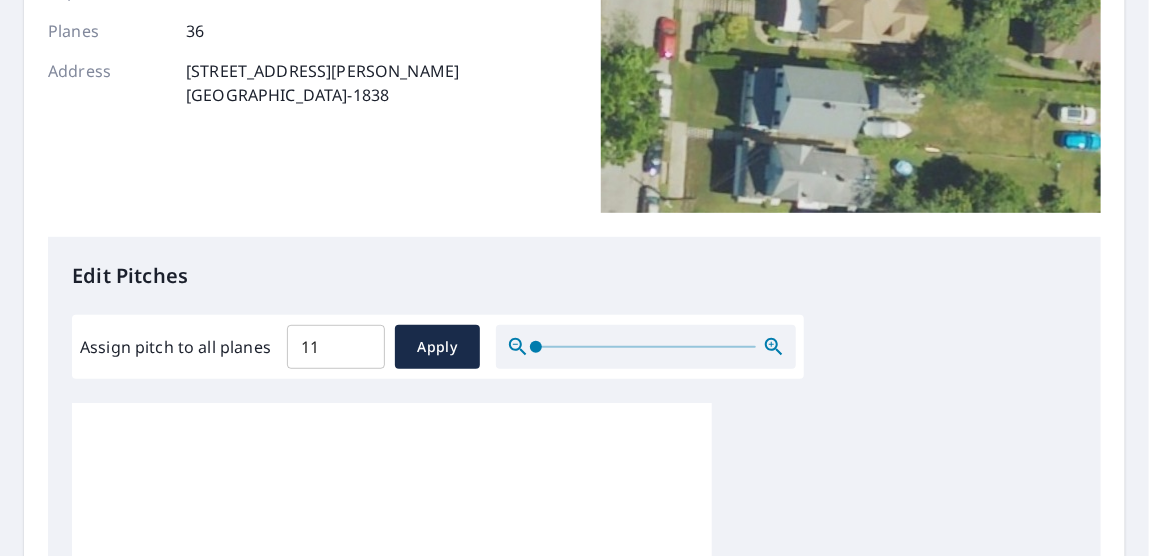 click 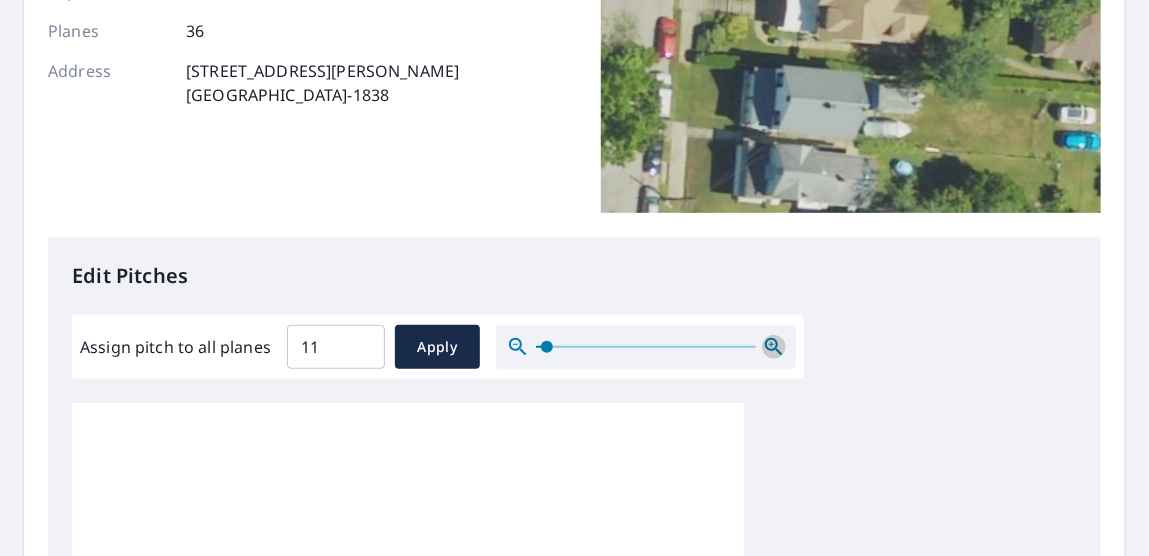 click 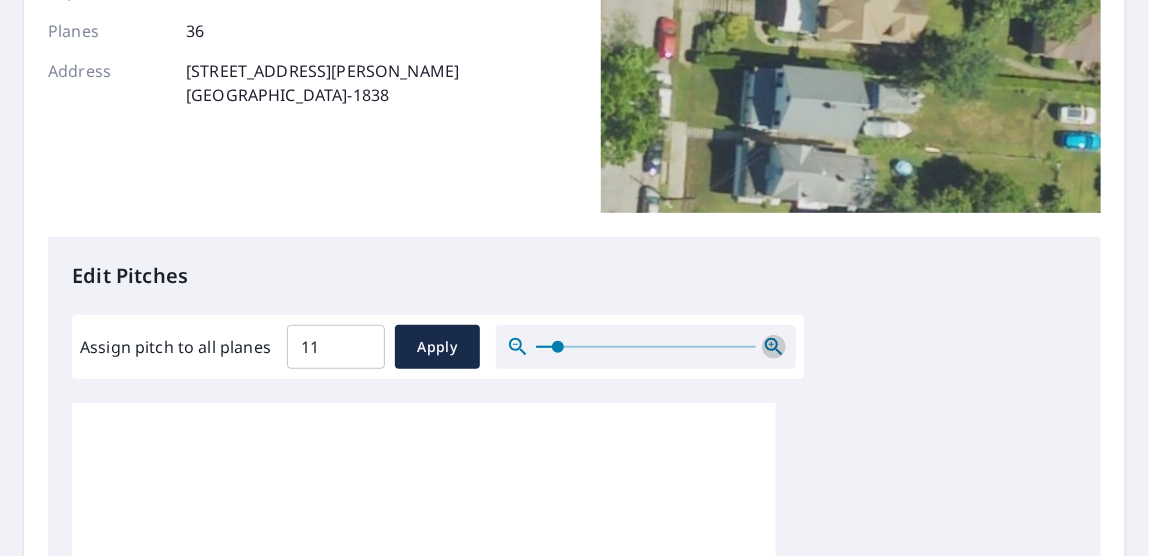 click 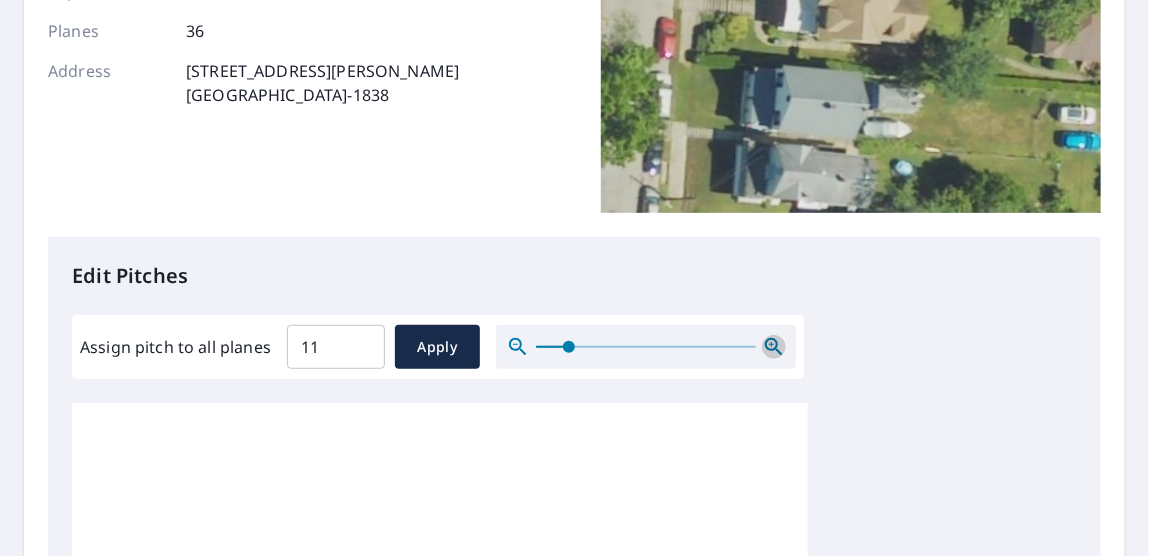 click 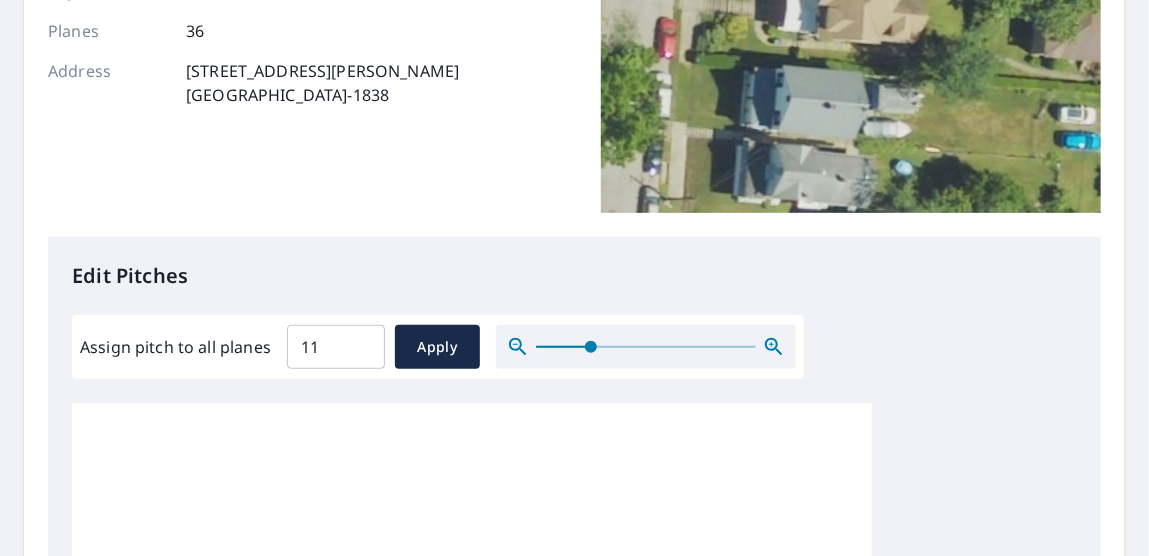 click 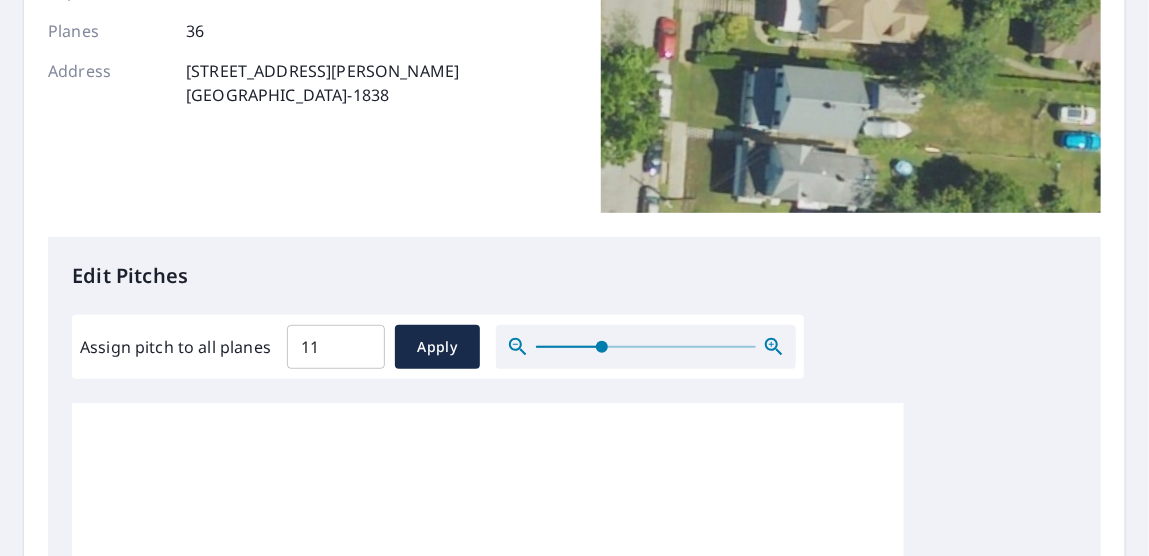 click 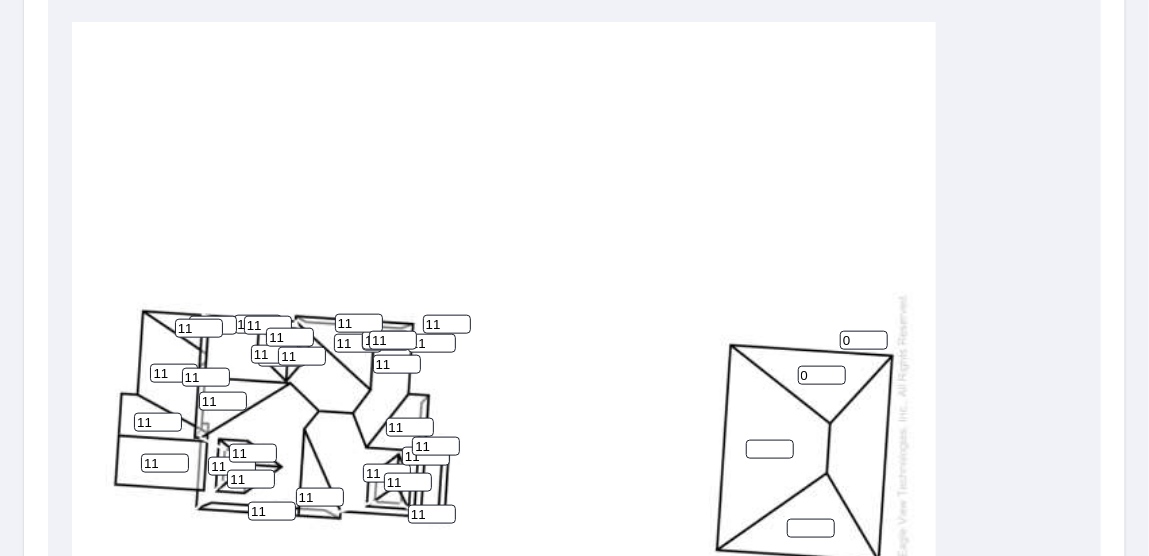 scroll, scrollTop: 700, scrollLeft: 0, axis: vertical 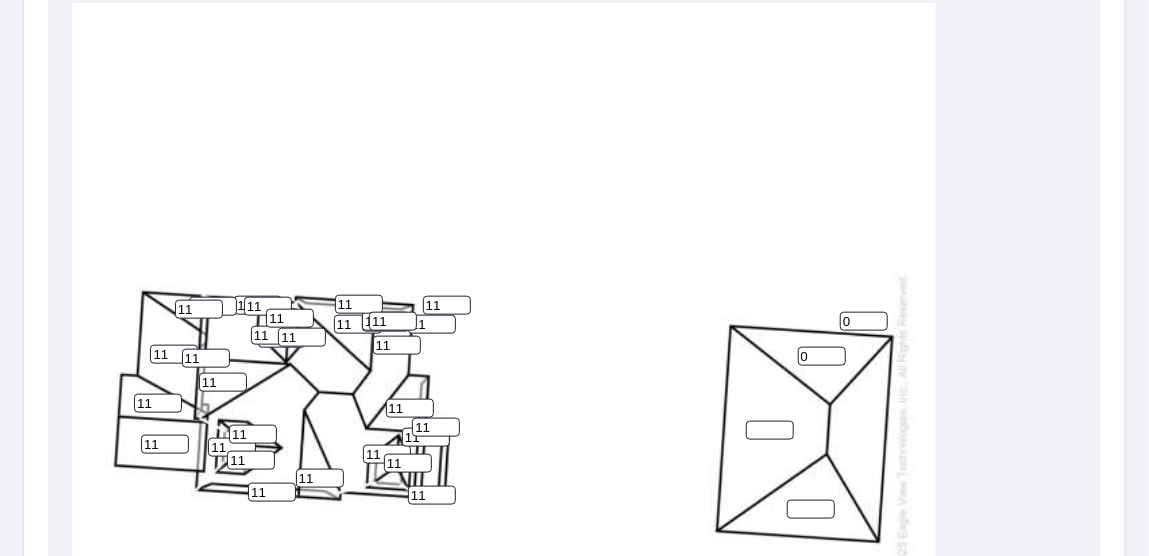 drag, startPoint x: 517, startPoint y: 395, endPoint x: 709, endPoint y: 349, distance: 197.43353 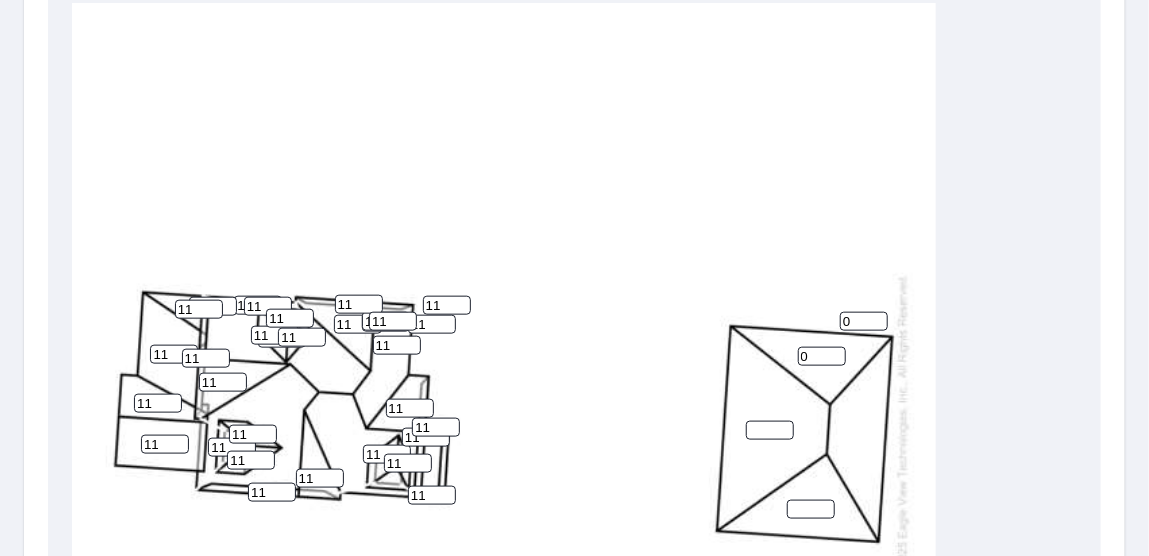 click on "11 11 0 11 0 11 11 11 11 11 11 11 11 11 11 11 11 11 11 11 11 11 11 11 11 11 11 11 11 11 11 11 11 11" at bounding box center [504, 427] 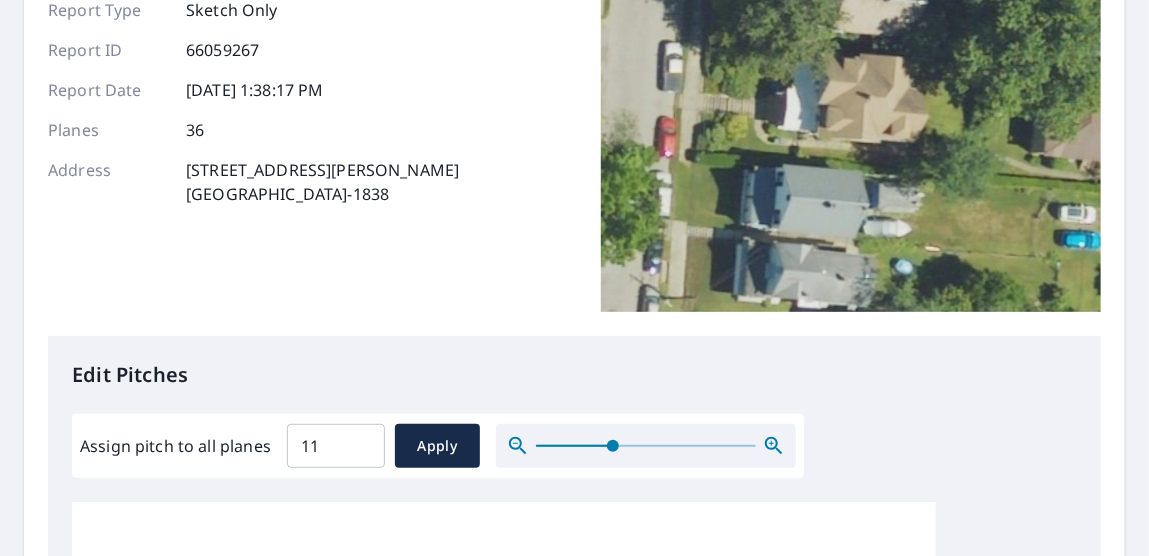 scroll, scrollTop: 200, scrollLeft: 0, axis: vertical 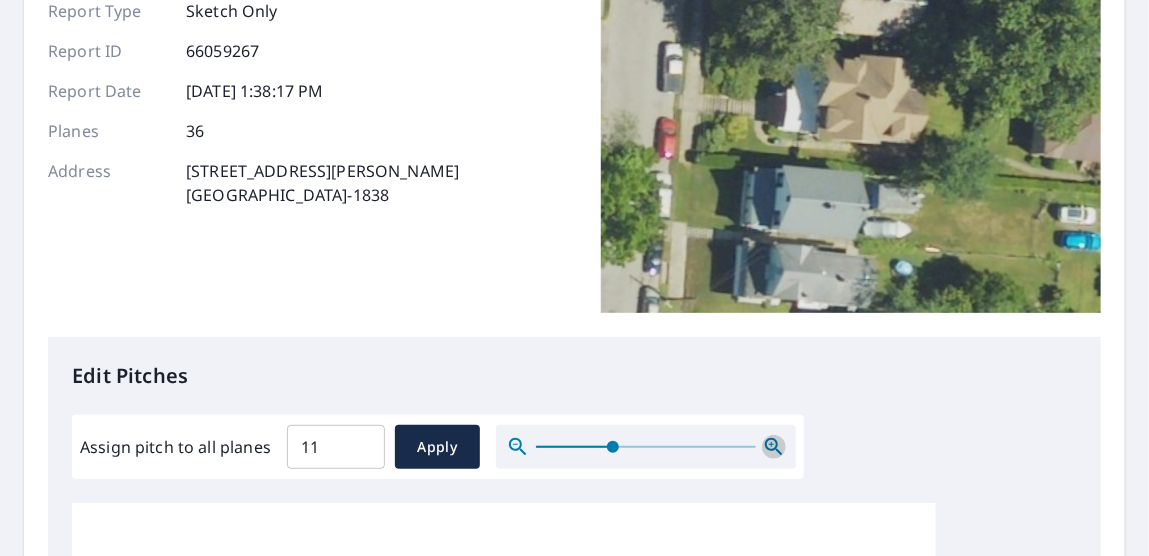 click 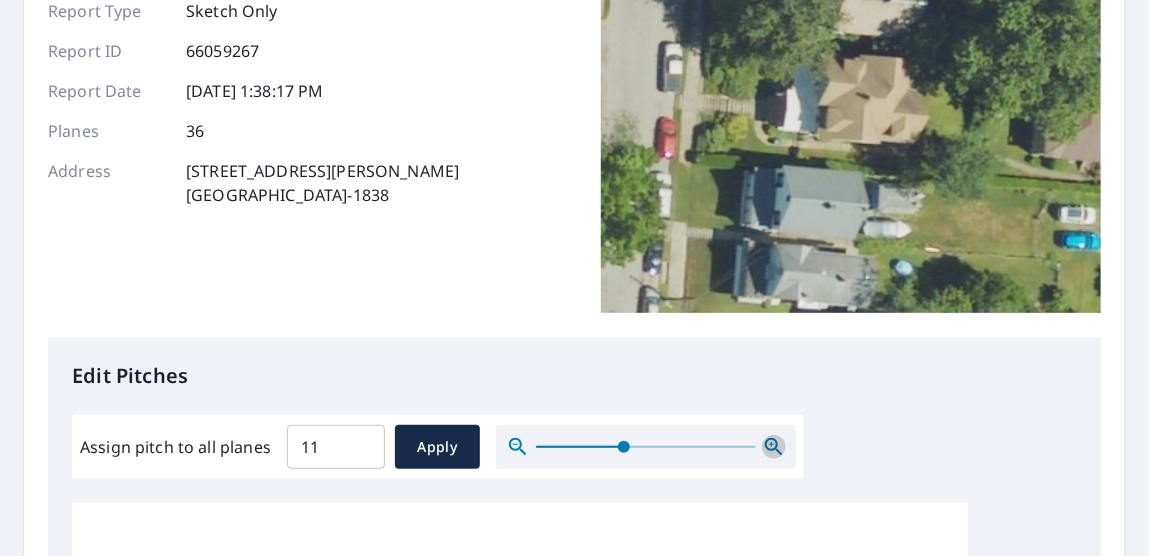 click 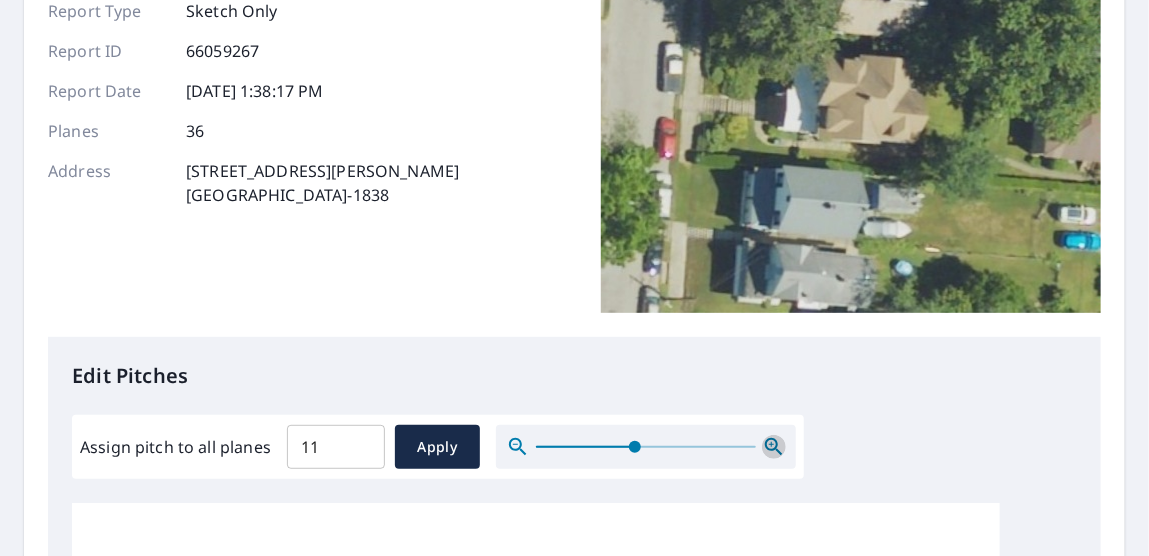 click 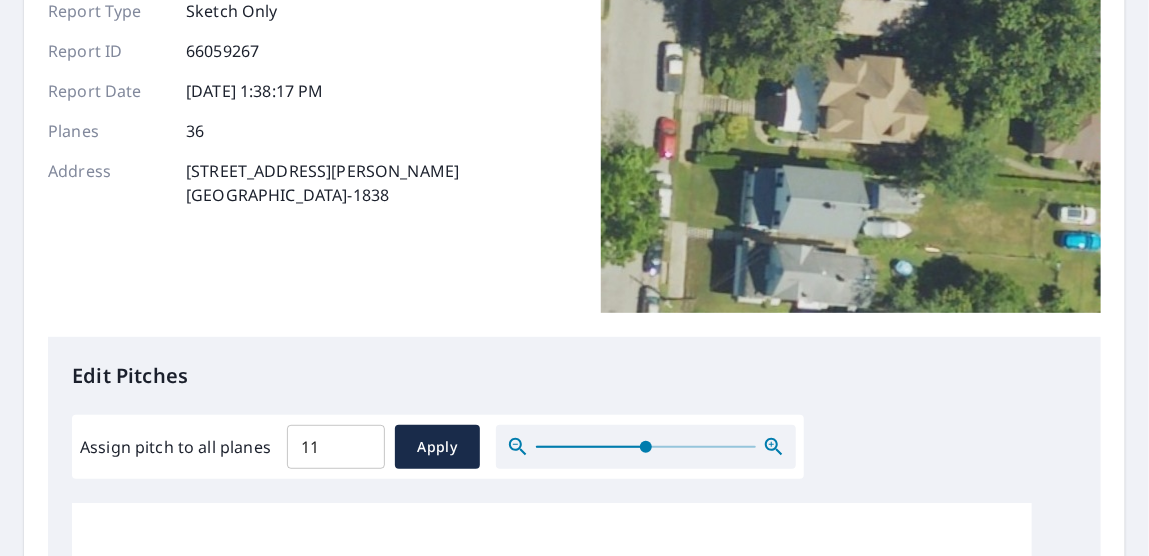 click 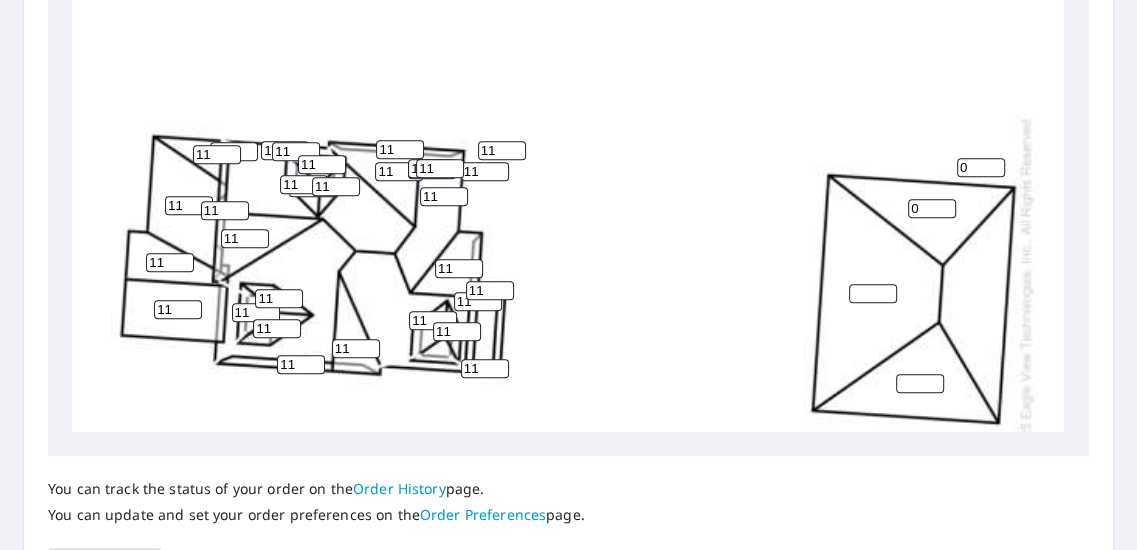 scroll, scrollTop: 900, scrollLeft: 0, axis: vertical 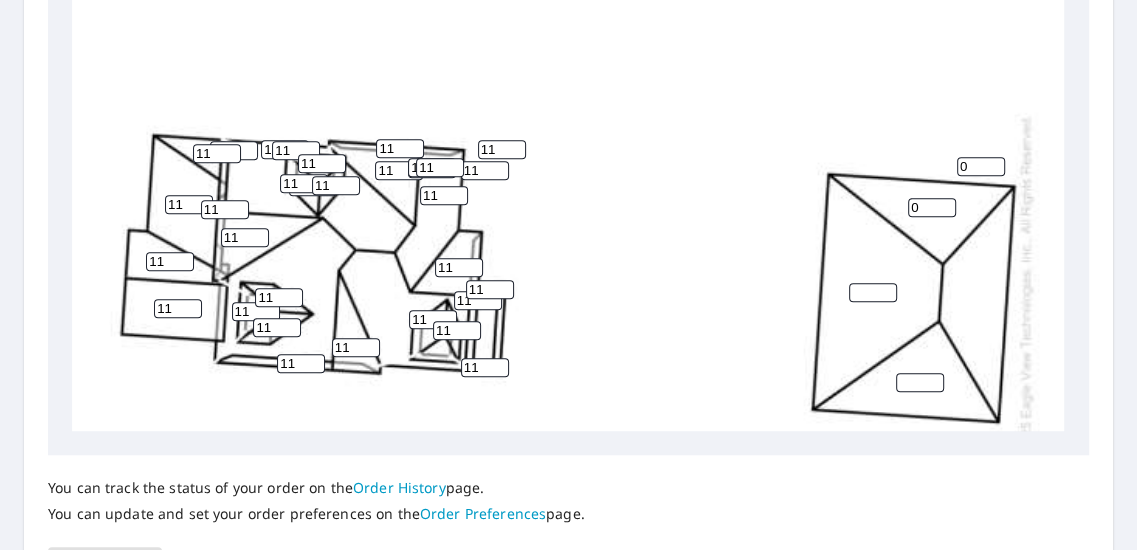 click on "11" at bounding box center (217, 153) 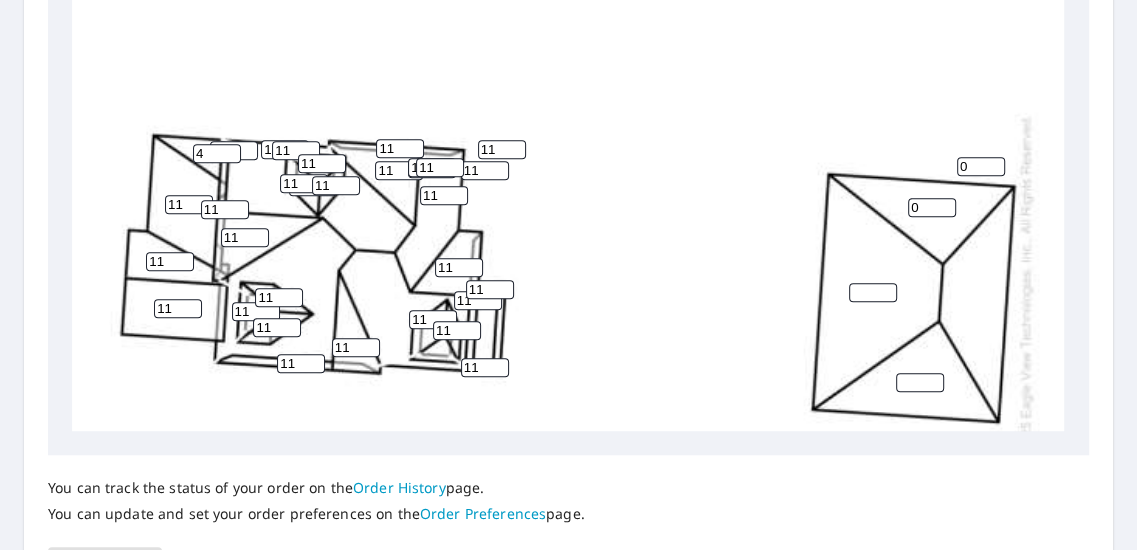 type on "4" 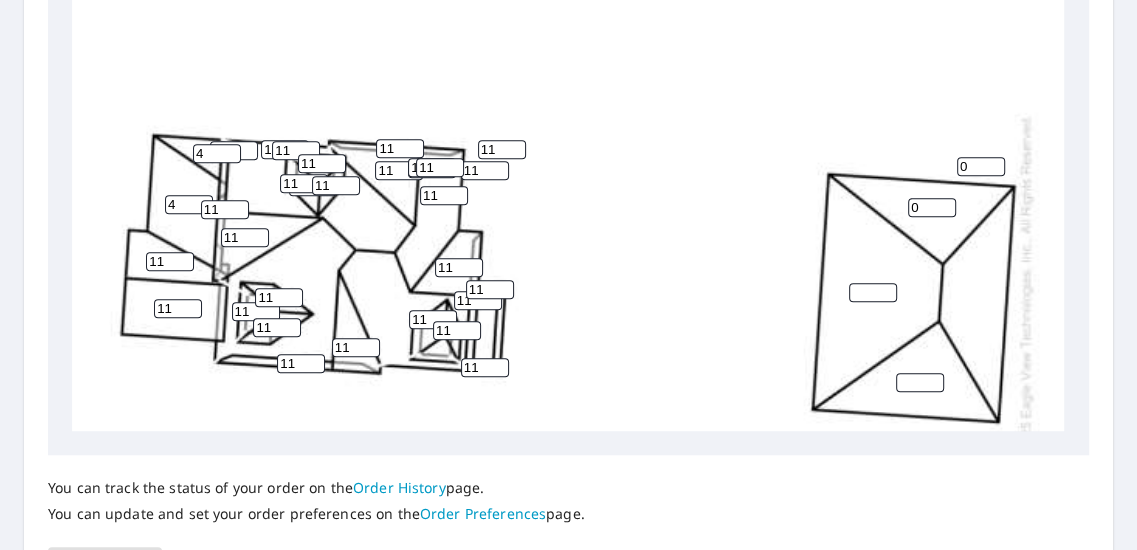type on "4" 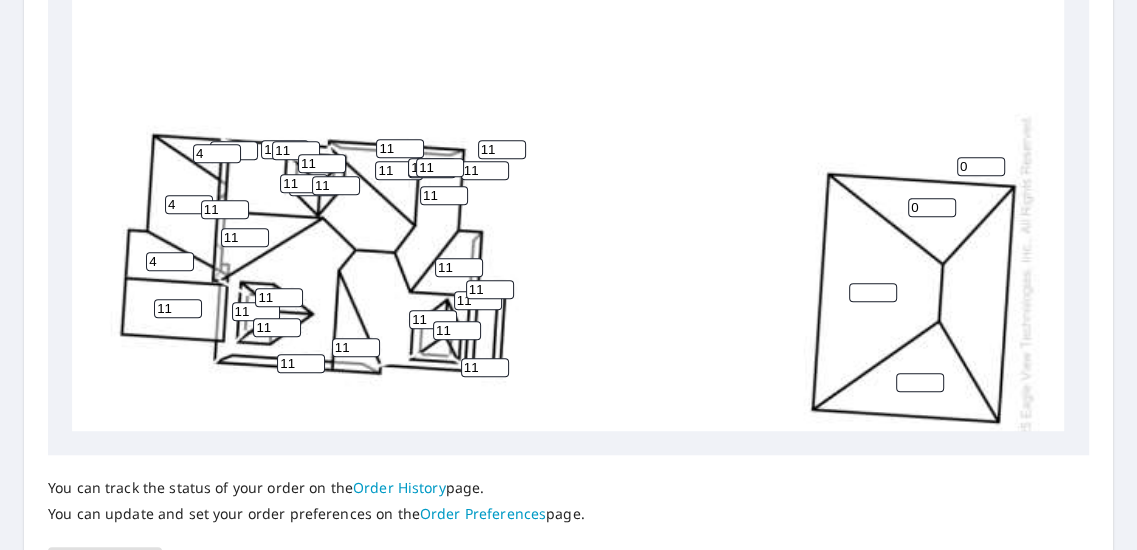 type on "4" 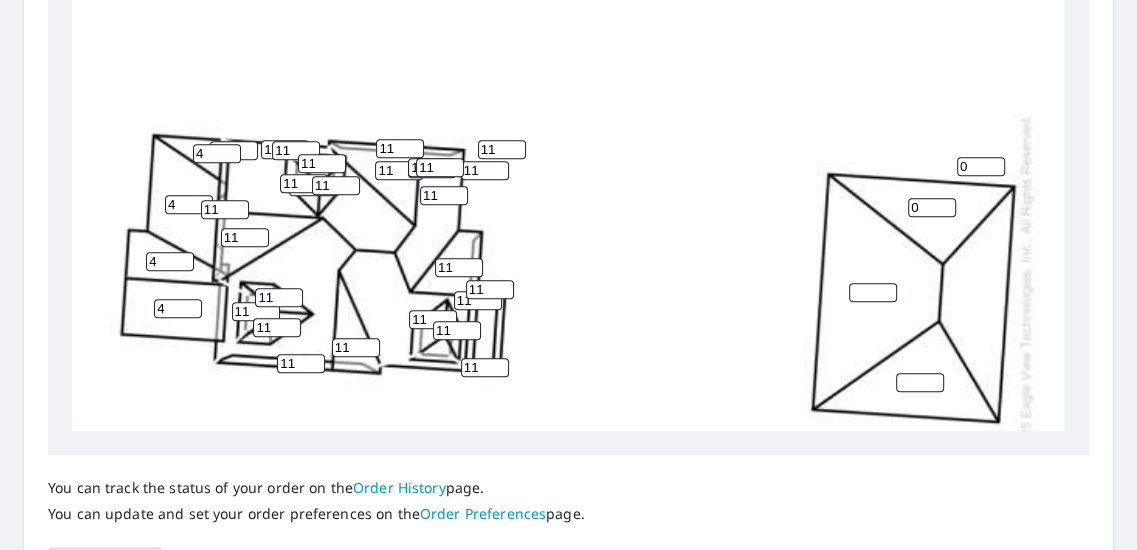 type on "4" 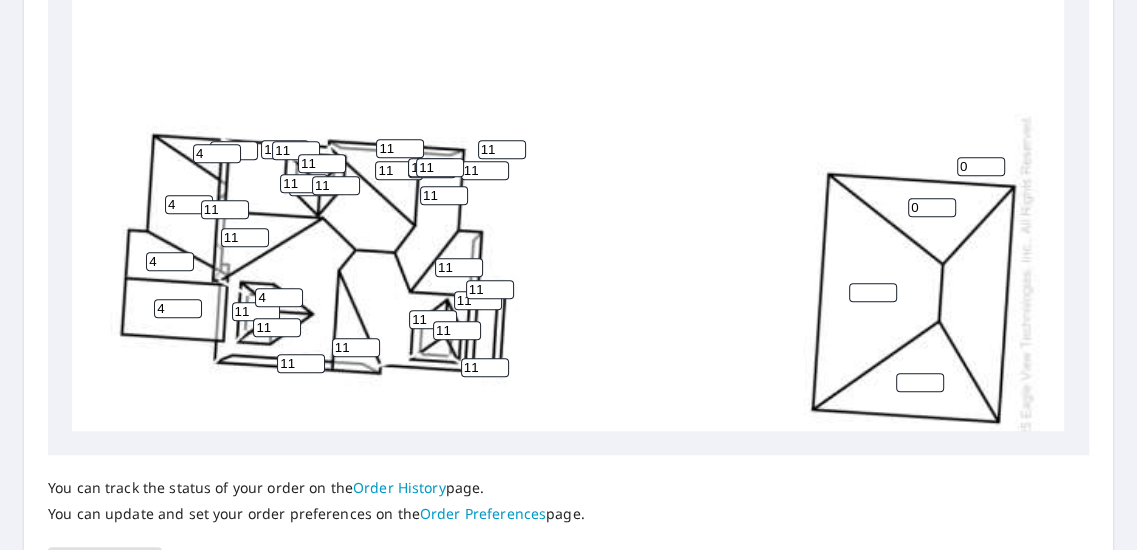 type on "4" 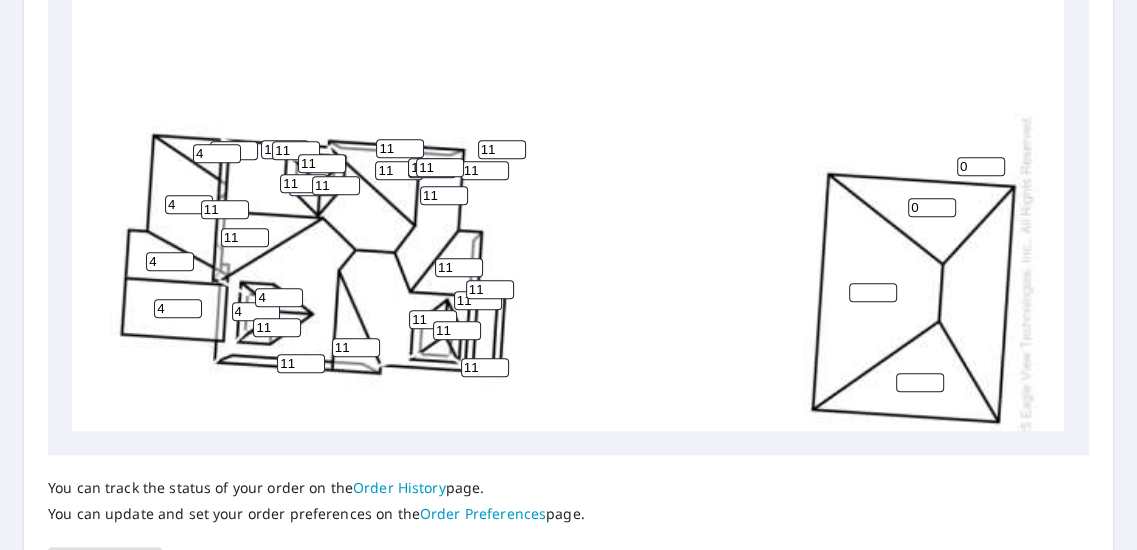 type on "4" 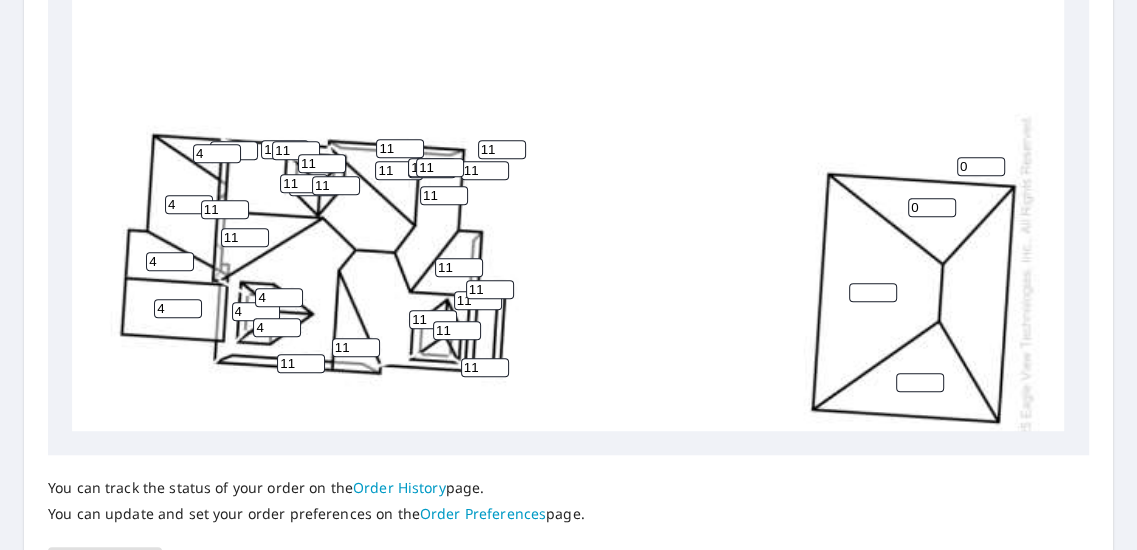 type on "4" 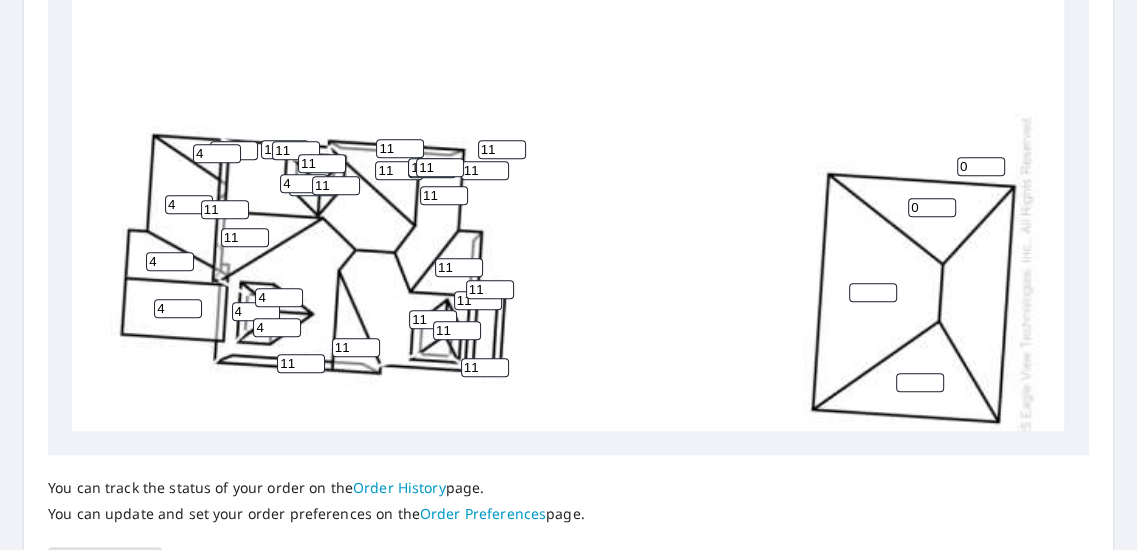 type on "4" 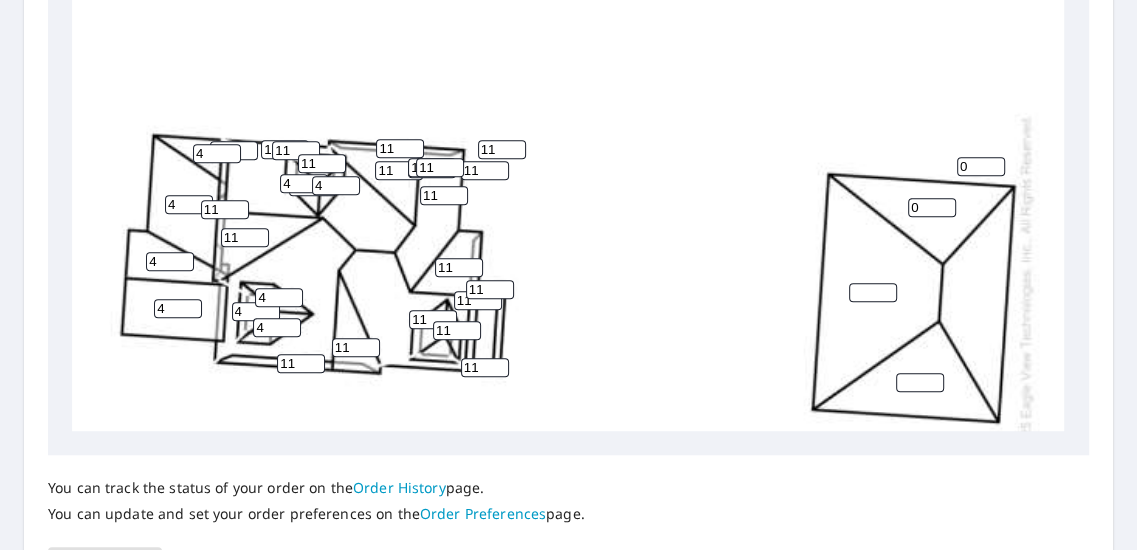 type on "4" 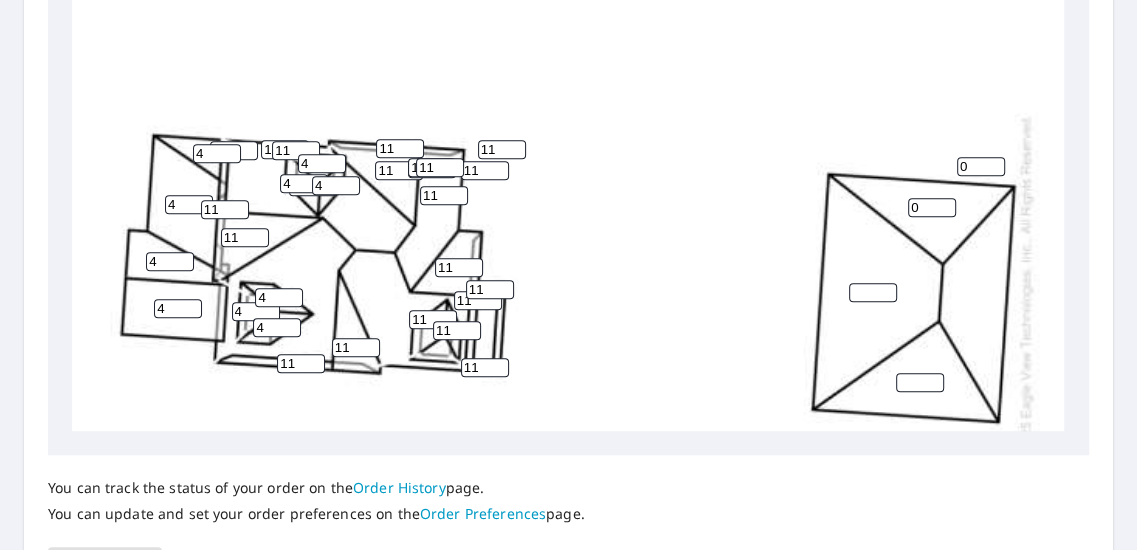 type on "4" 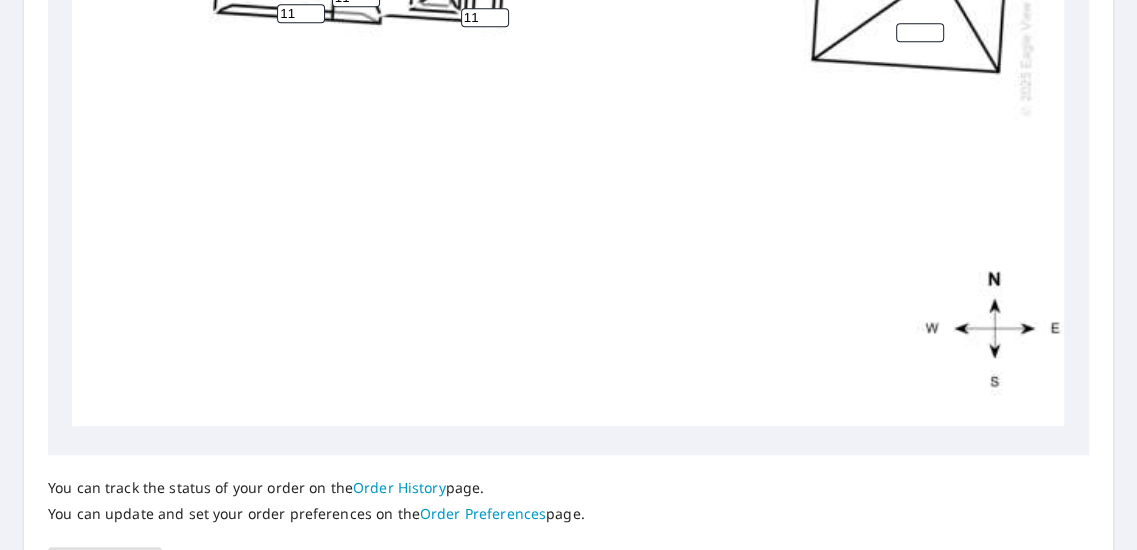 scroll, scrollTop: 365, scrollLeft: 0, axis: vertical 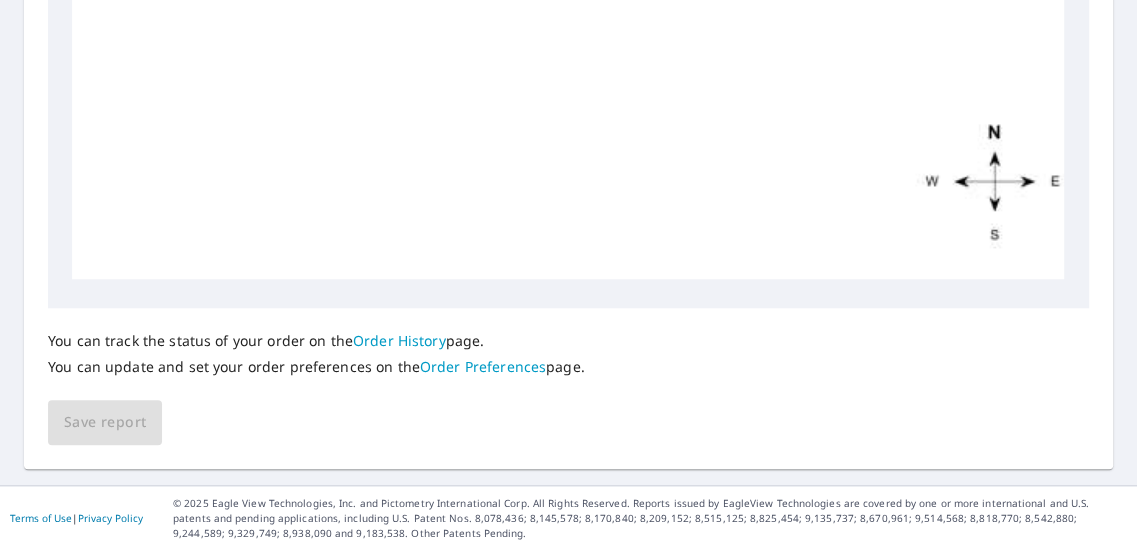 click on "You can track the status of your order on the  Order History  page. You can update and set your order preferences on the  Order Preferences  page. Save report" at bounding box center (568, 376) 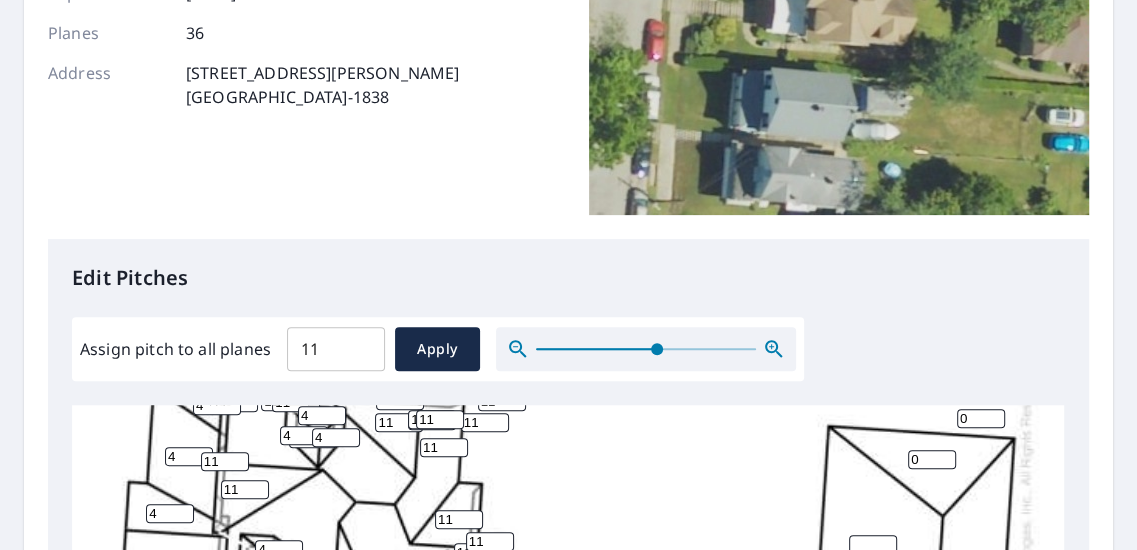 scroll, scrollTop: 300, scrollLeft: 0, axis: vertical 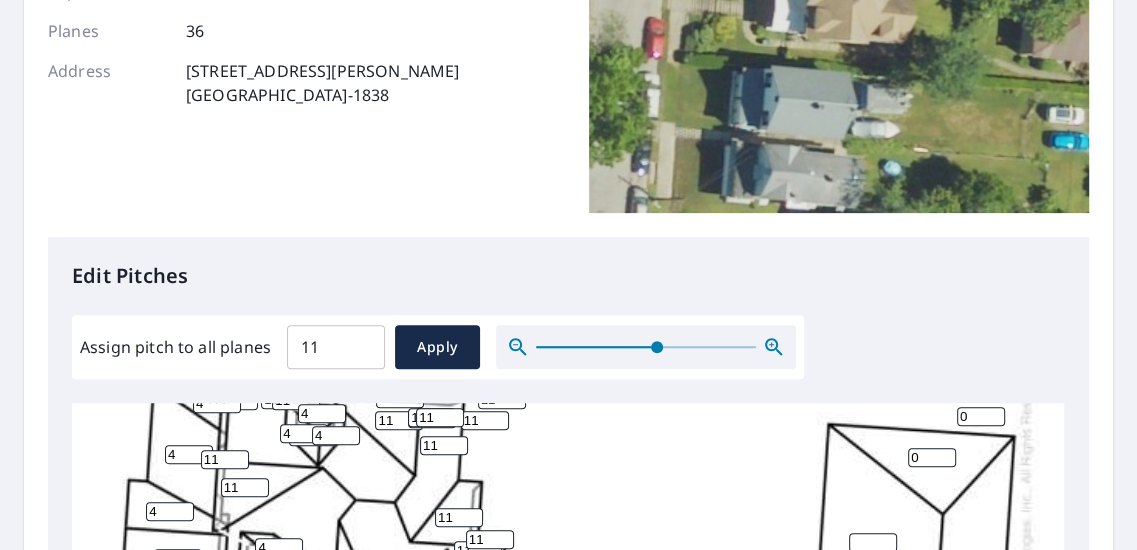 click on "11 11 0 11 0 4 4 11 11 11 4 11 11 11 11 4 11 4 4 11 4 11 11 11 4 4 11 11 4 11 11 11 11 11" at bounding box center [568, 539] 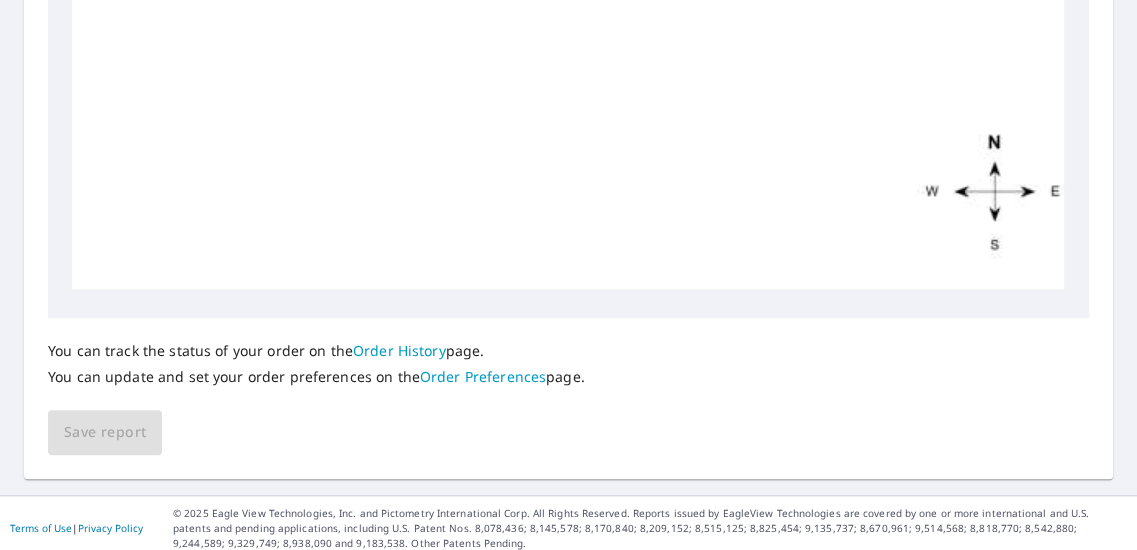 scroll, scrollTop: 1047, scrollLeft: 0, axis: vertical 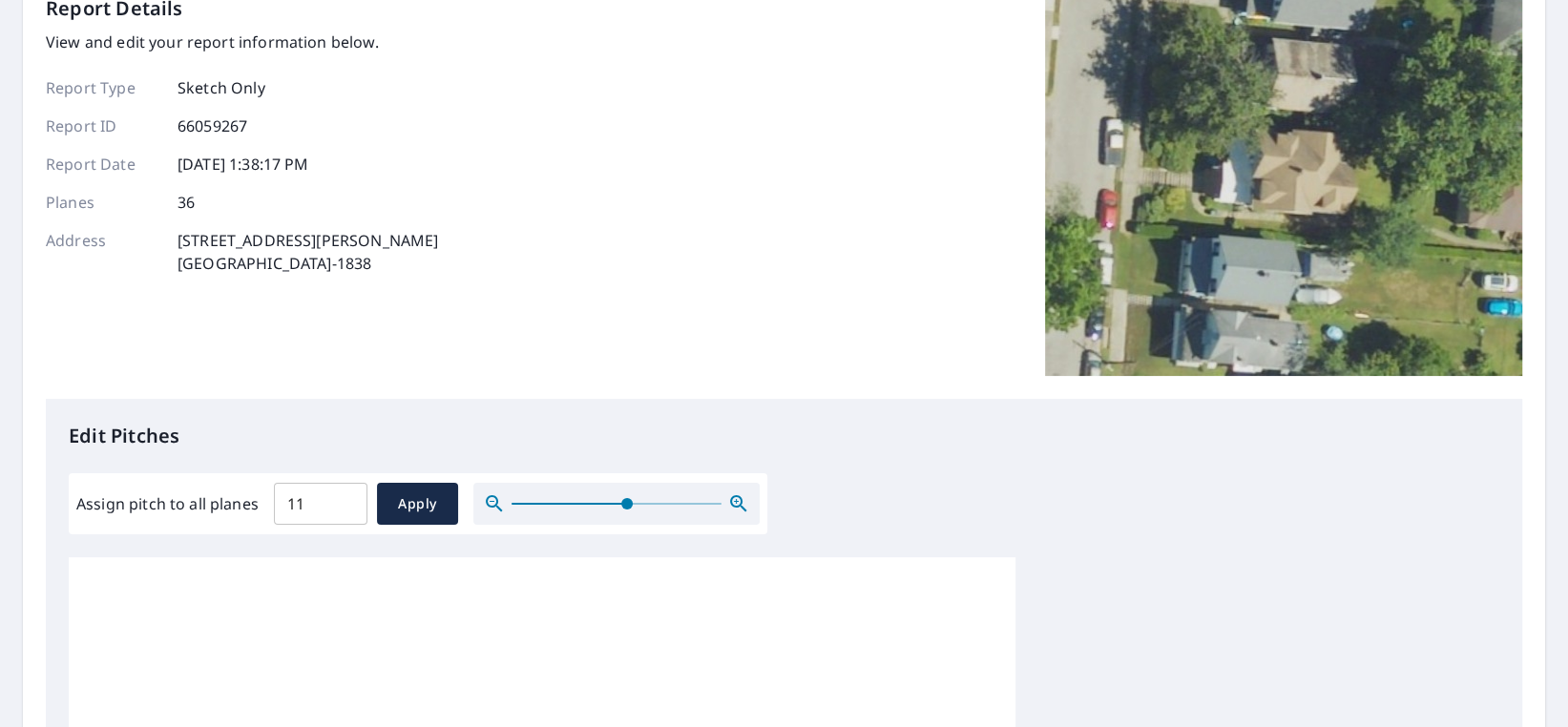 click on "11" at bounding box center [321, 504] 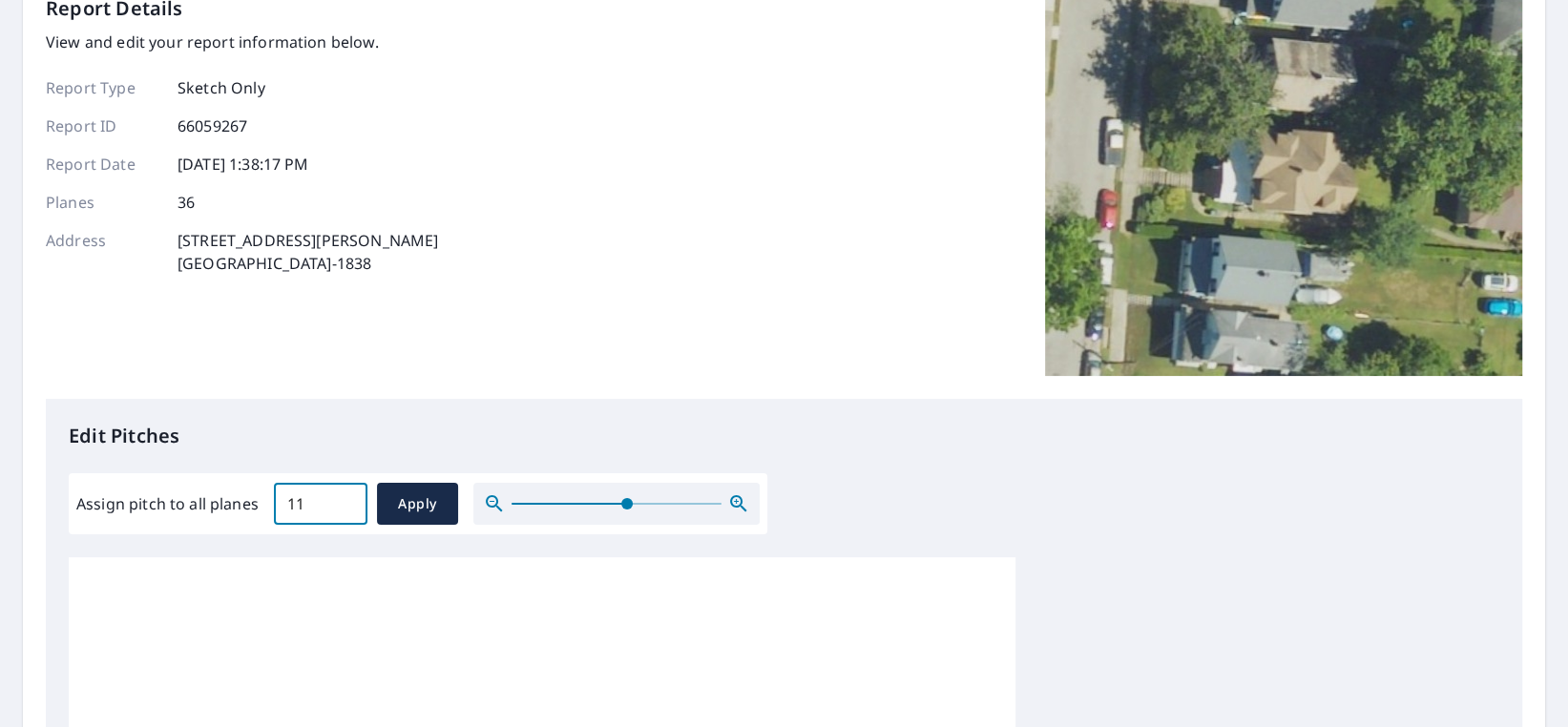 type on "1" 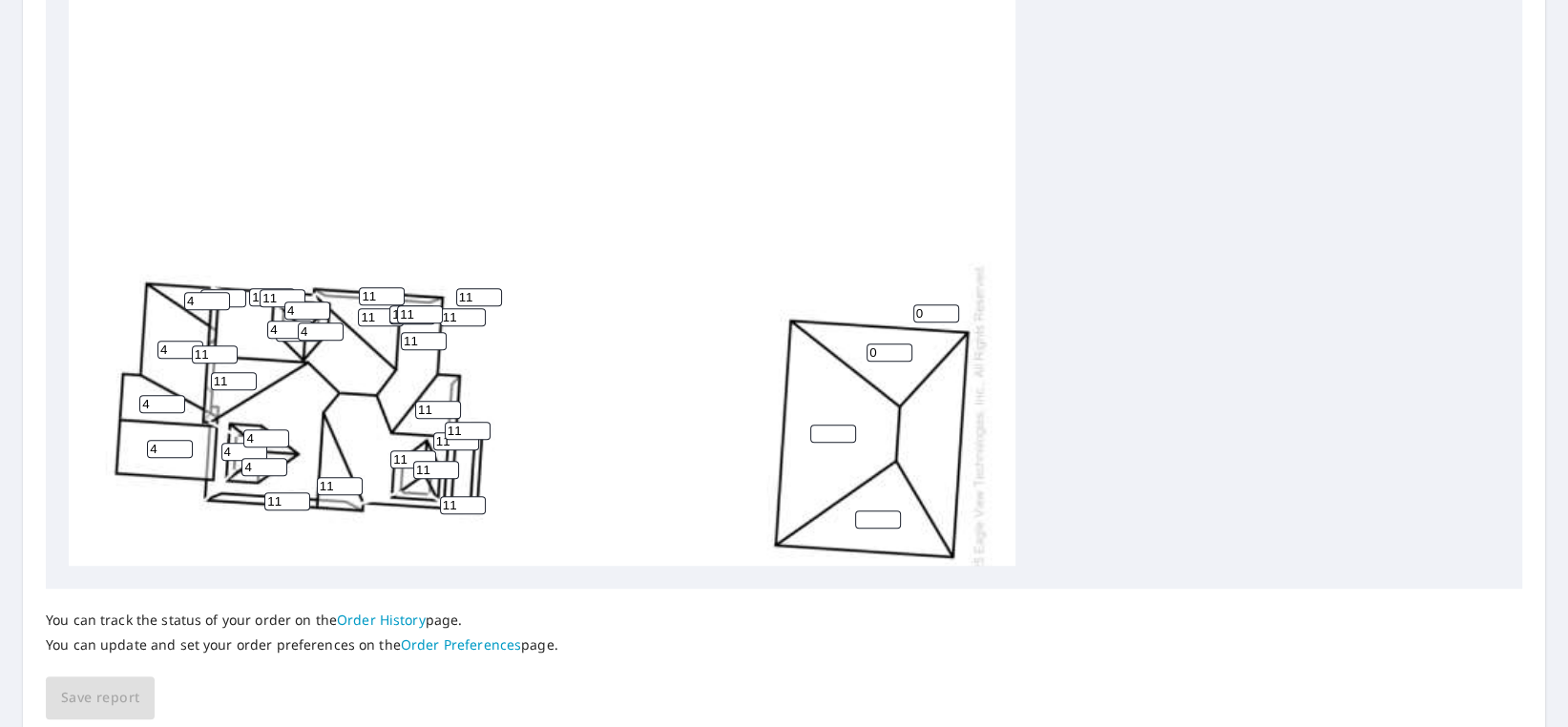 scroll, scrollTop: 781, scrollLeft: 0, axis: vertical 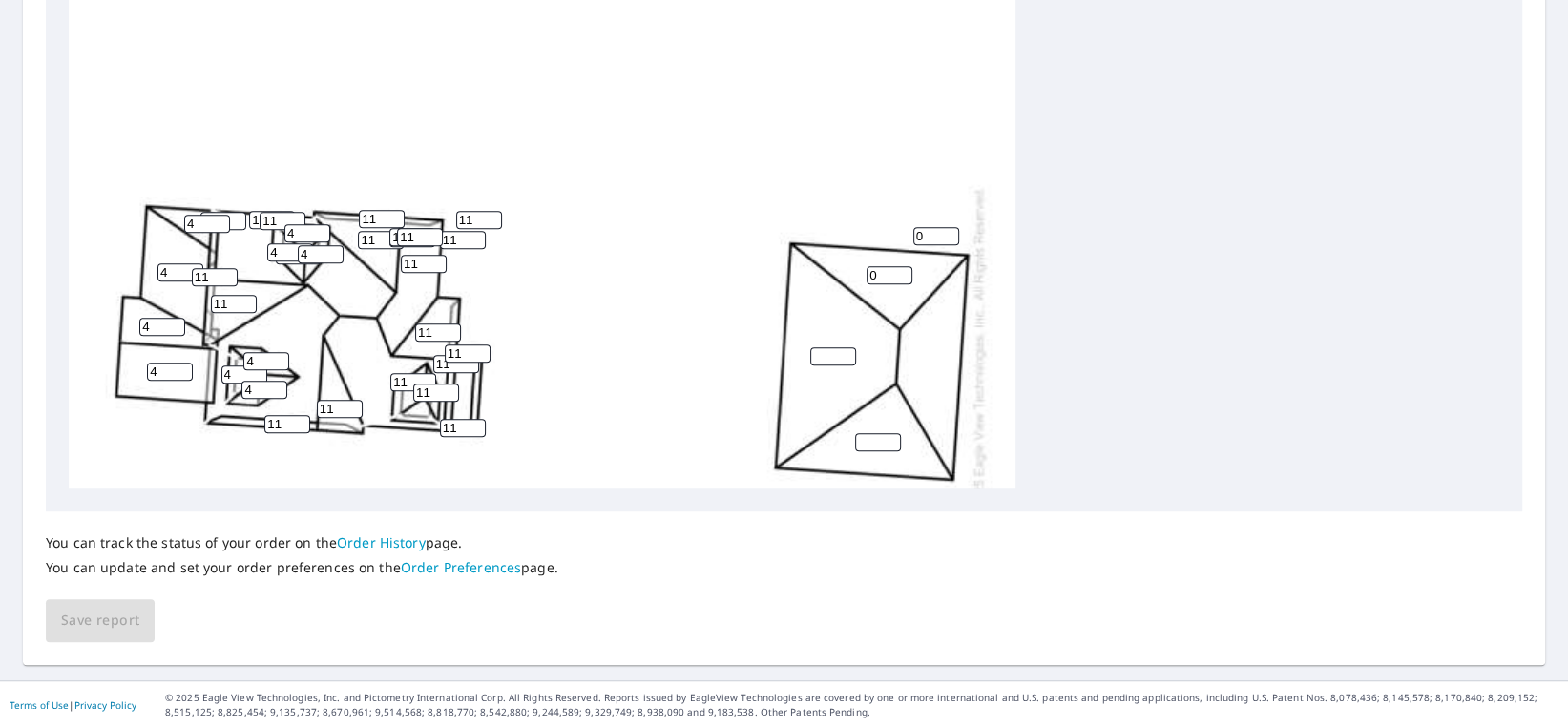 type 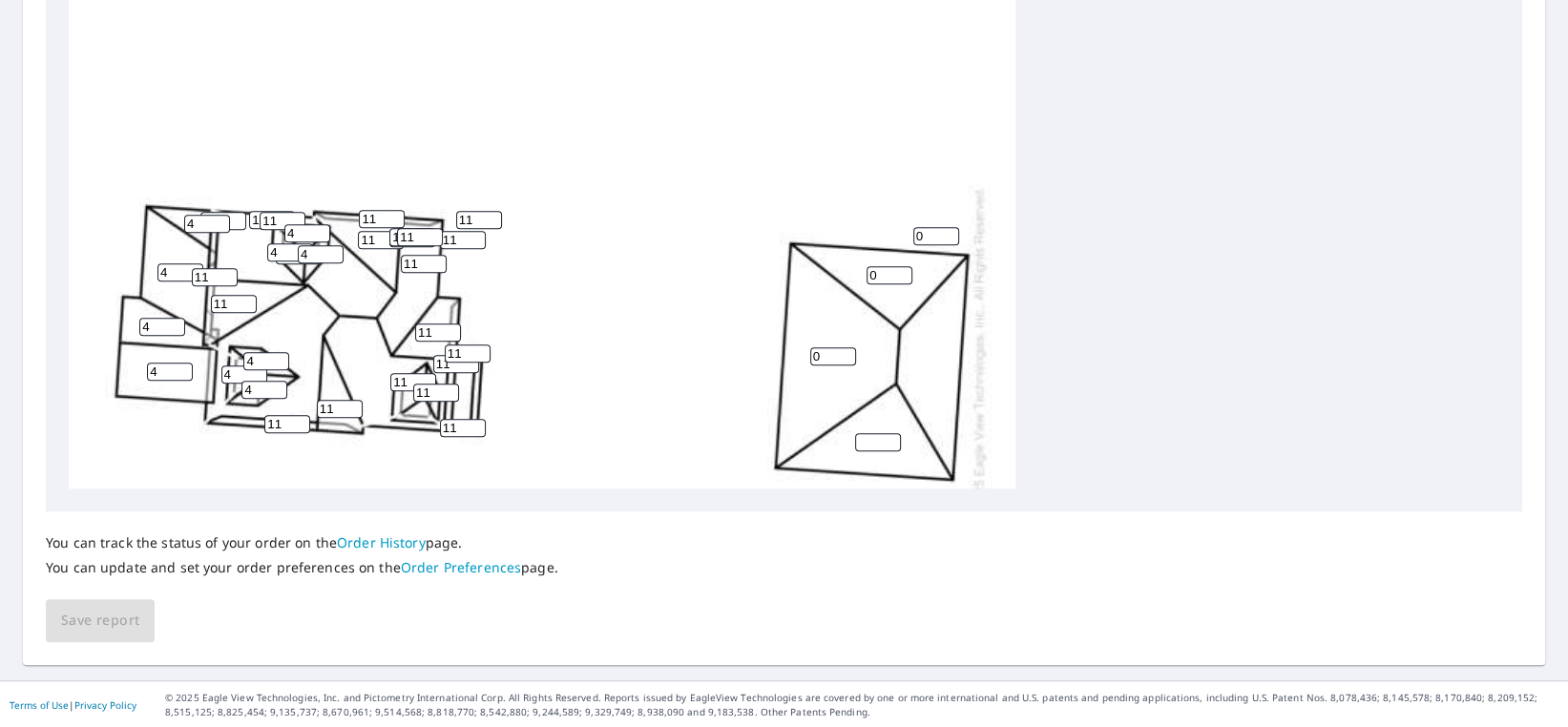 type on "0" 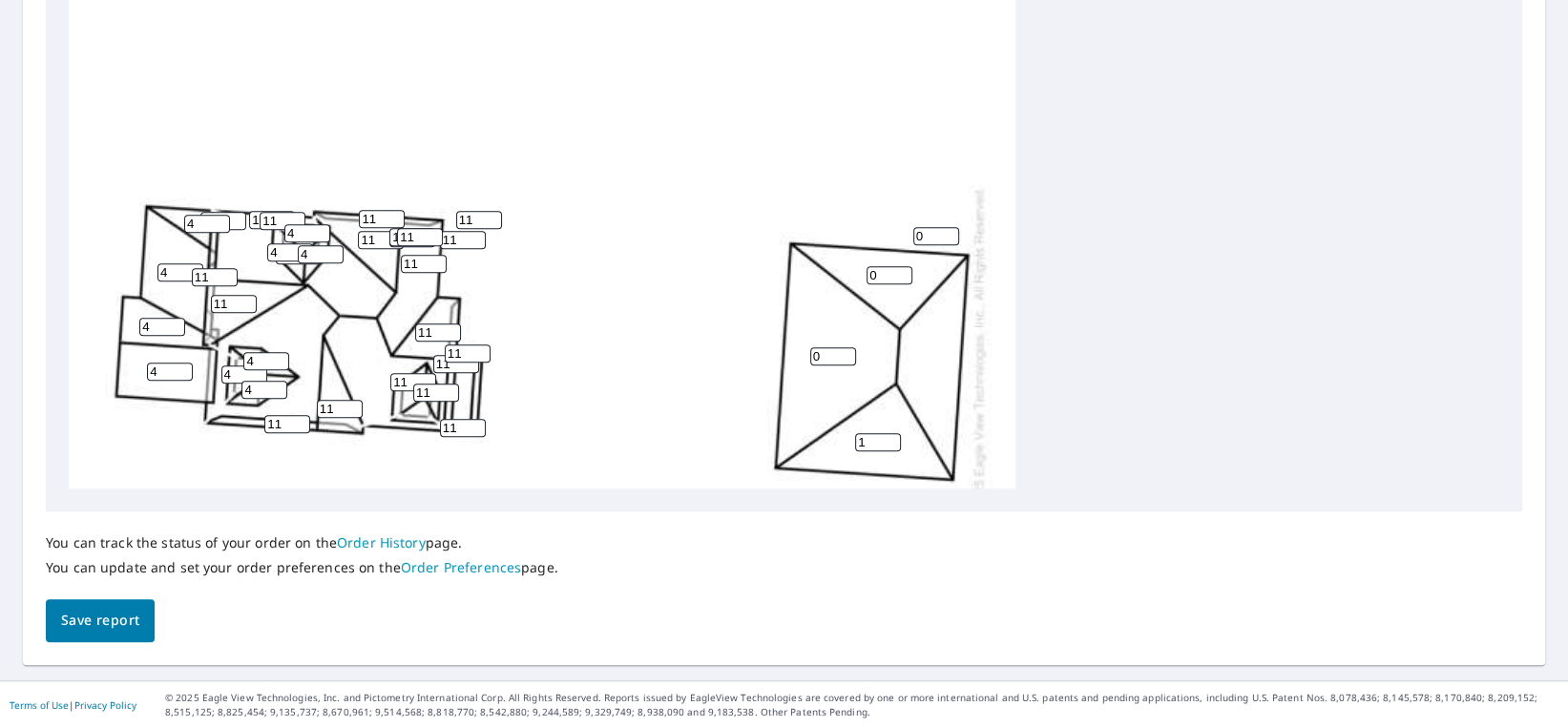 click on "1" at bounding box center [878, 442] 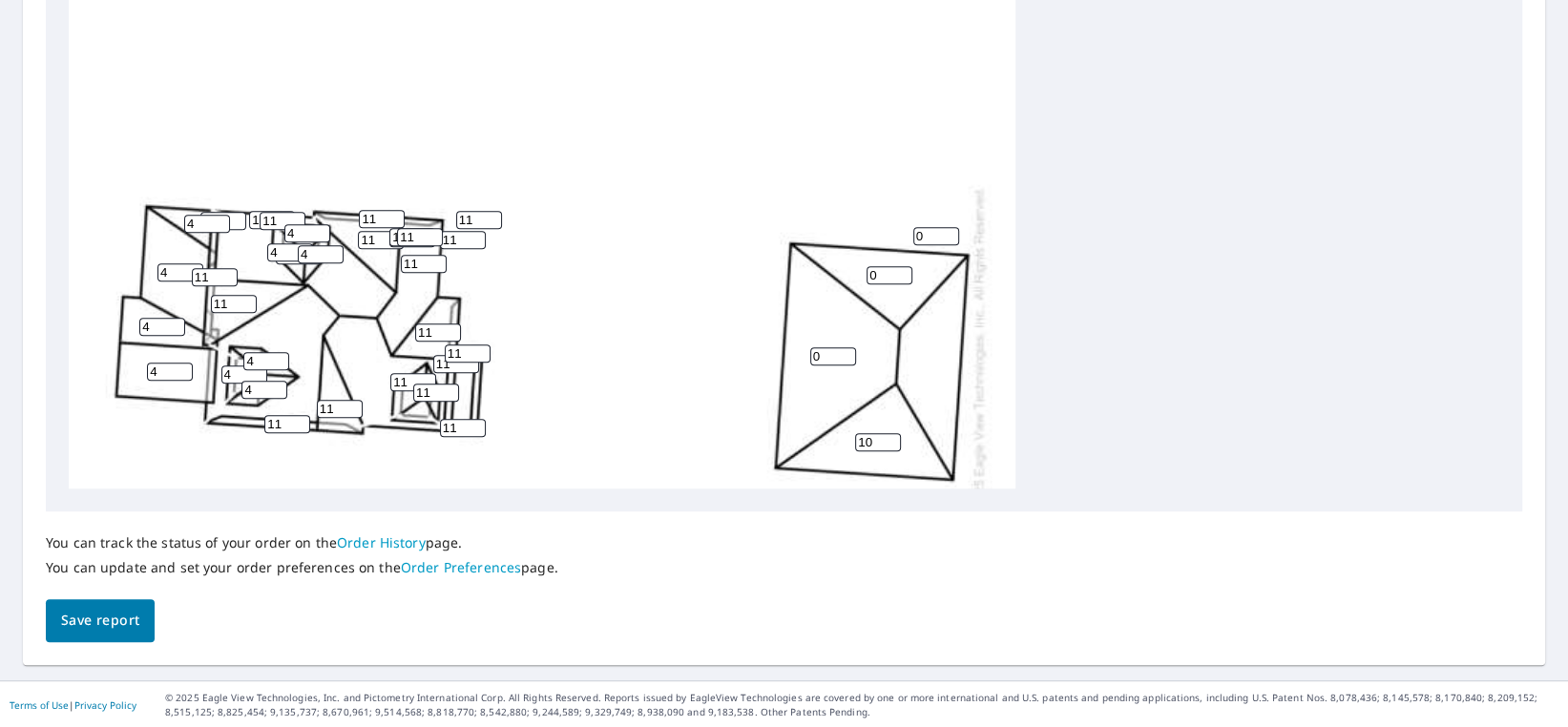 type on "1" 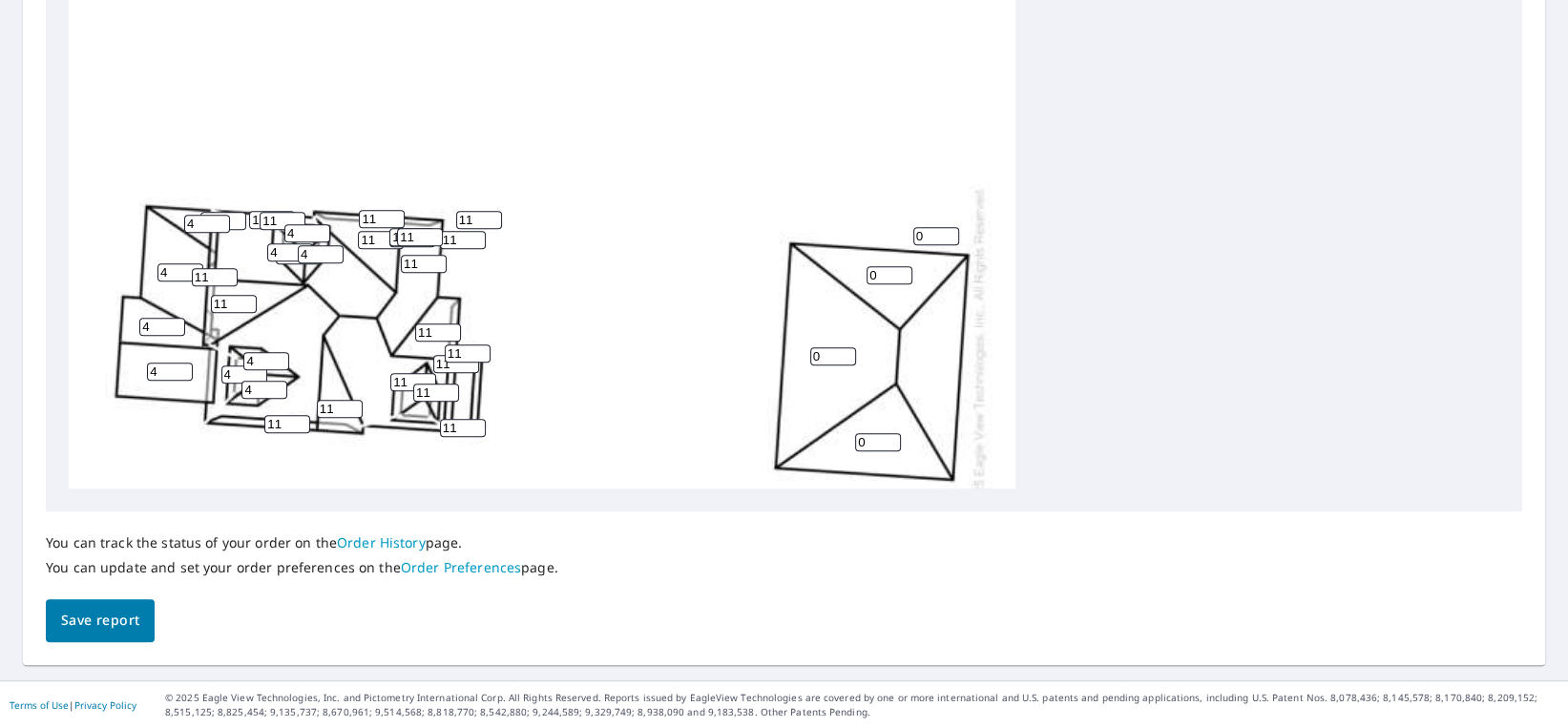 type on "0" 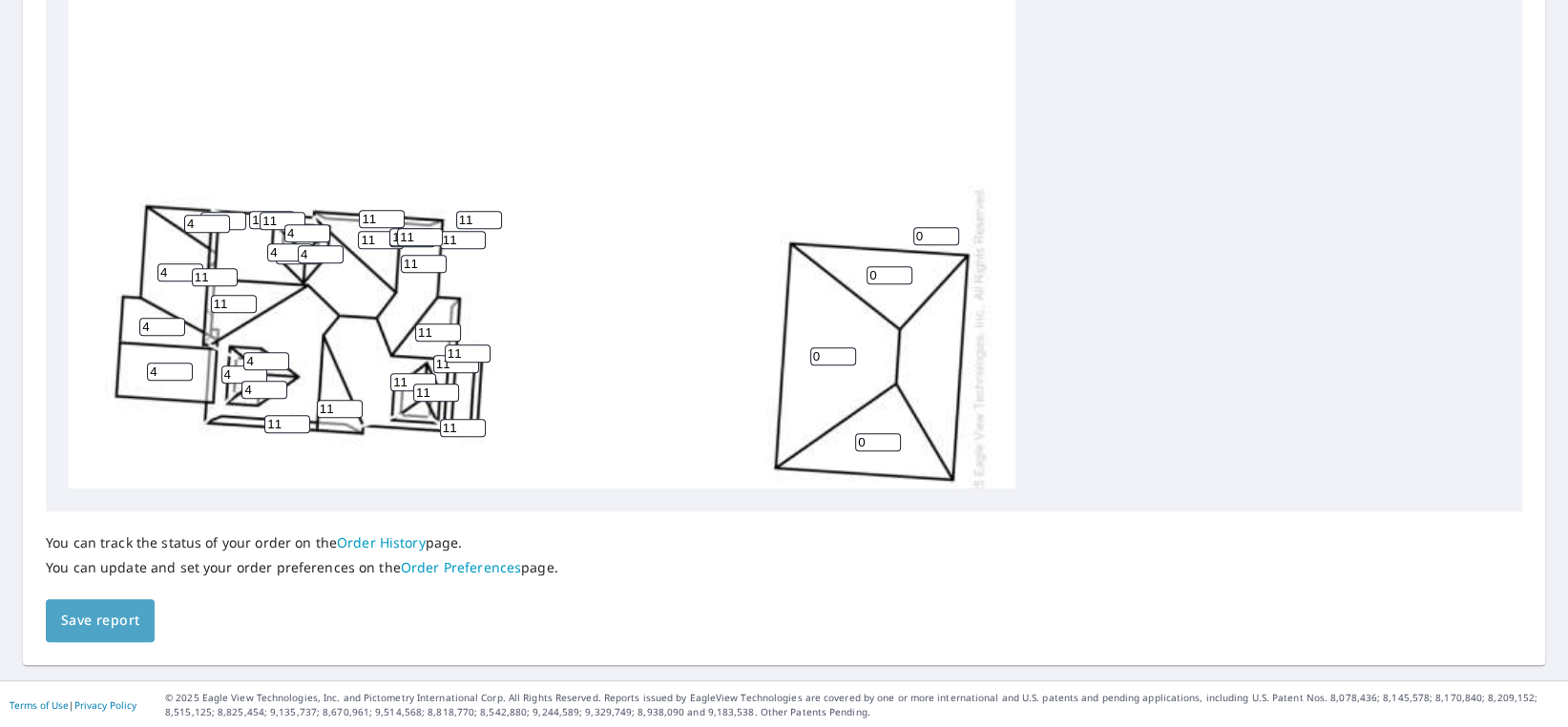 click on "Save report" at bounding box center [100, 620] 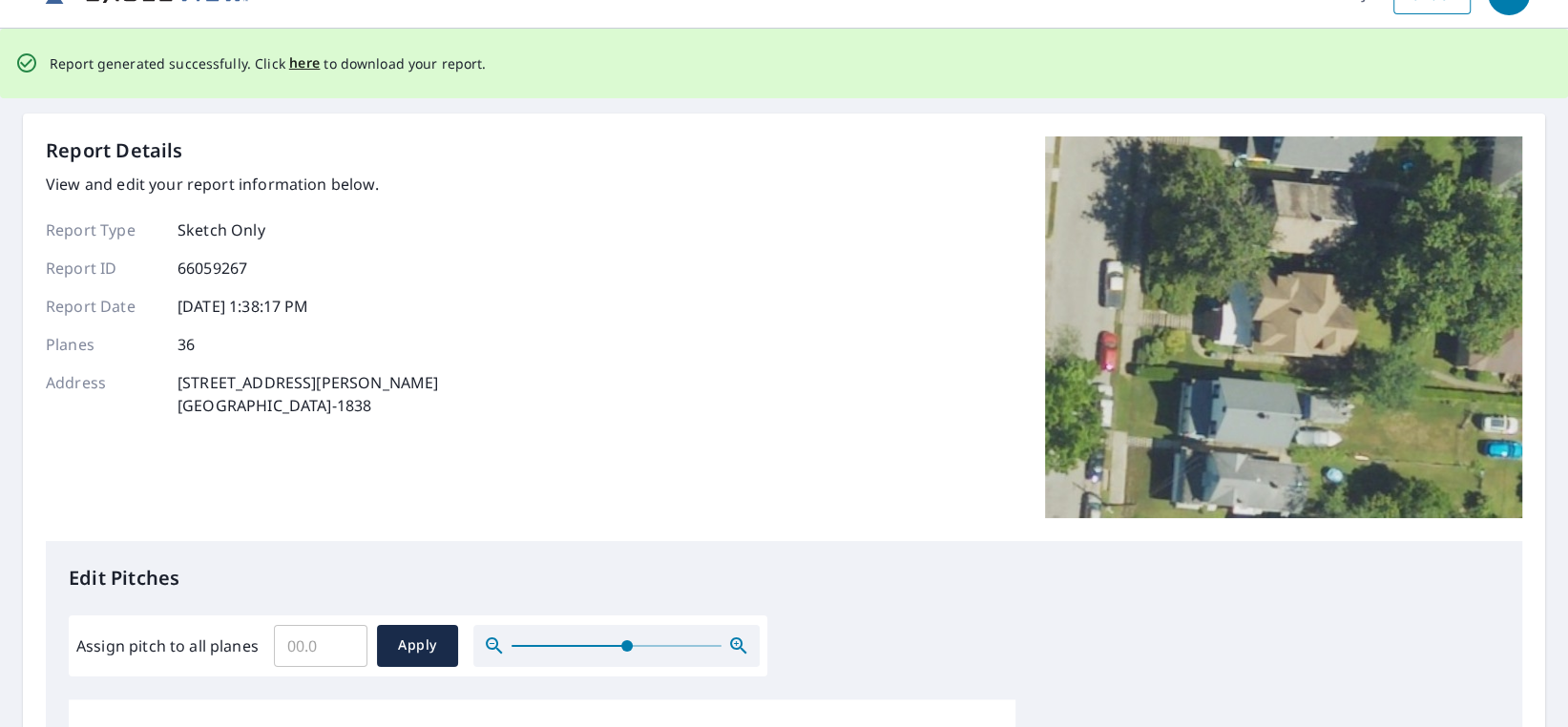 scroll, scrollTop: 0, scrollLeft: 0, axis: both 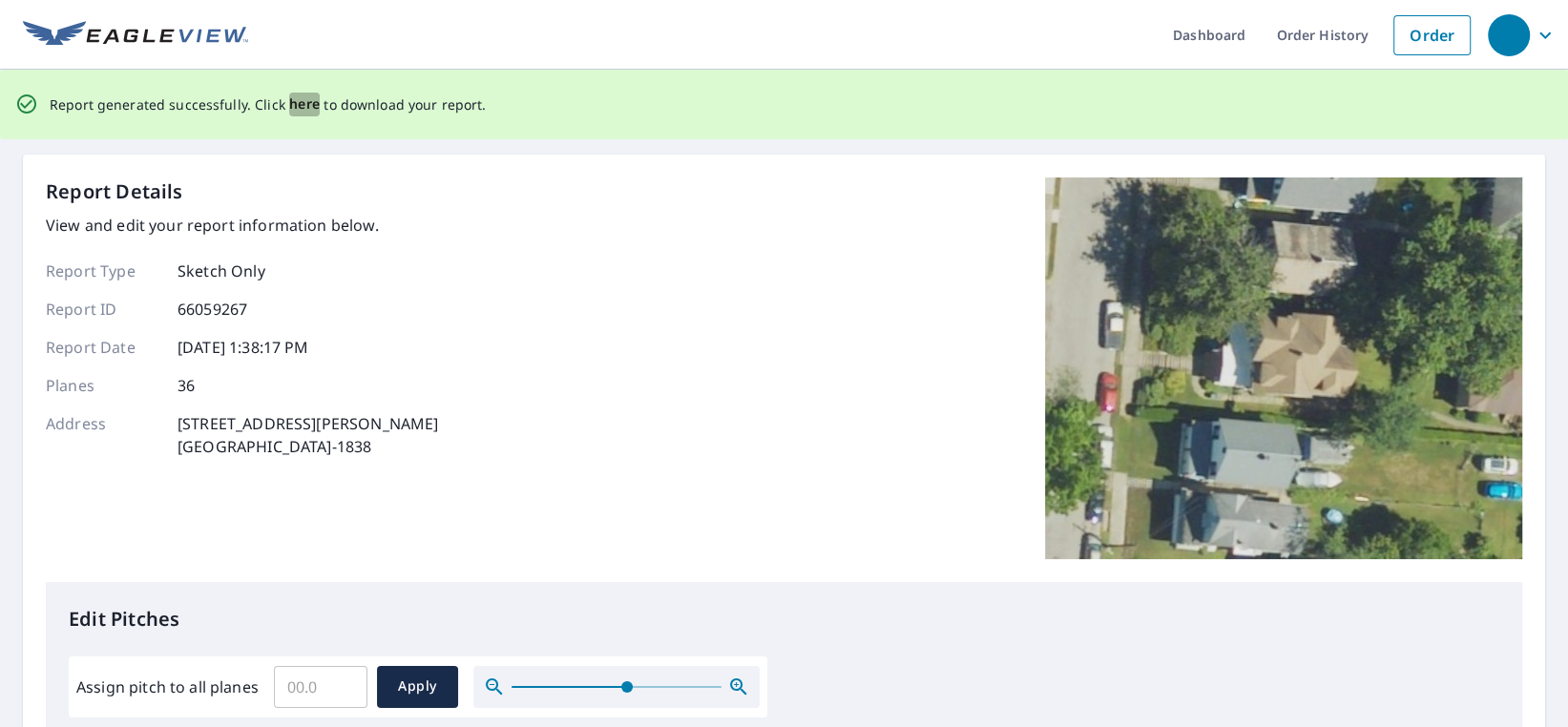 click on "here" at bounding box center (304, 104) 